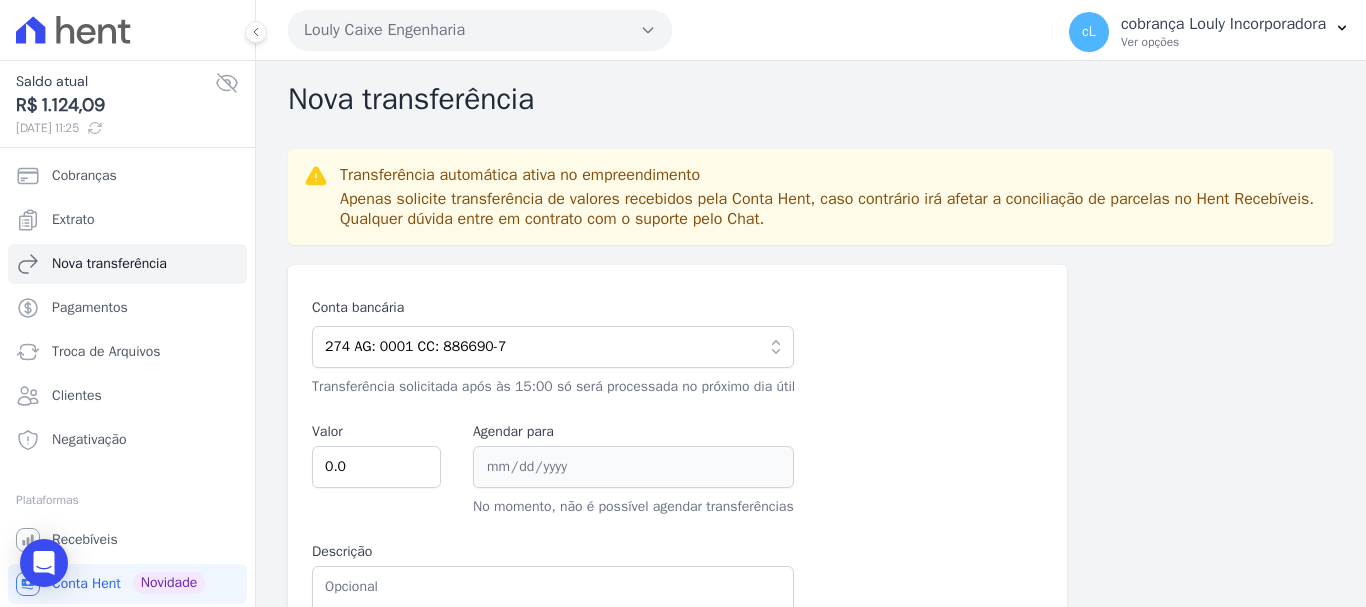 scroll, scrollTop: 0, scrollLeft: 0, axis: both 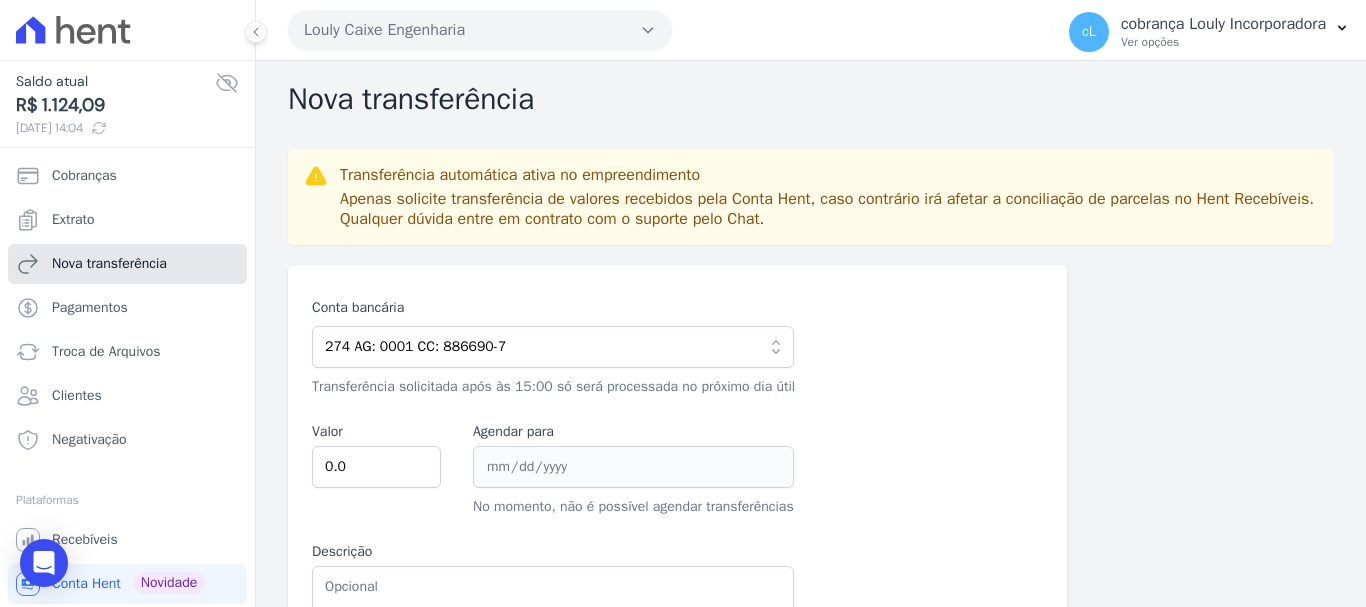 click on "Nova transferência" at bounding box center [109, 264] 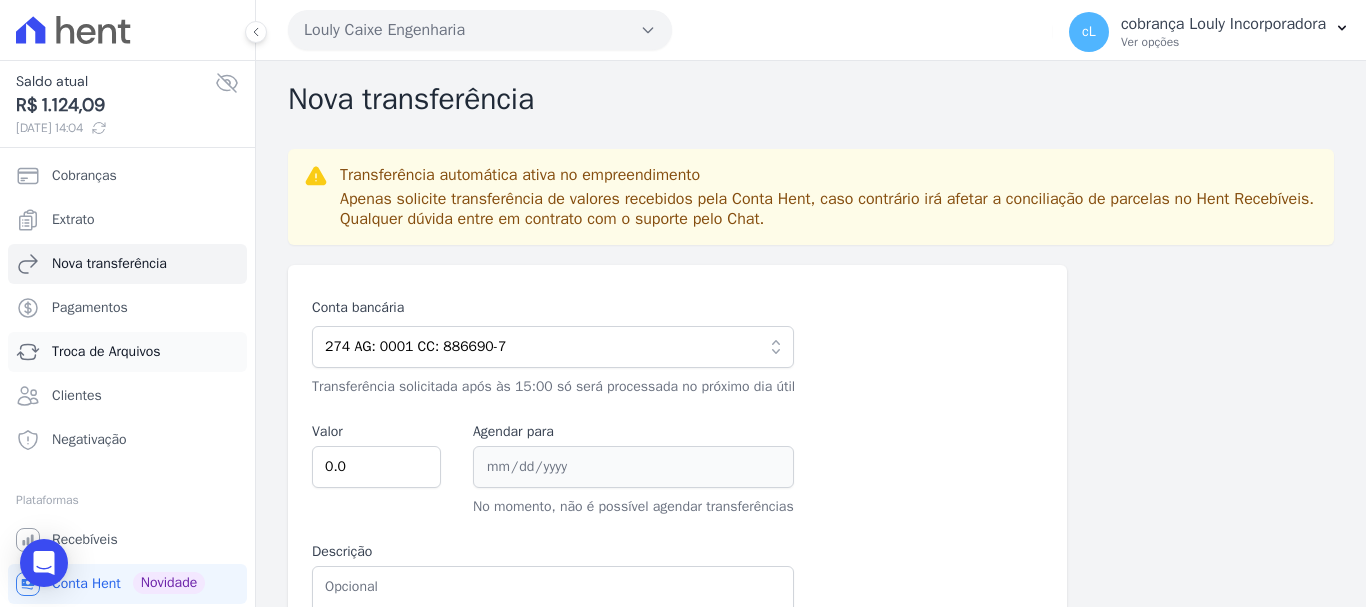 click on "Troca de Arquivos" at bounding box center [106, 352] 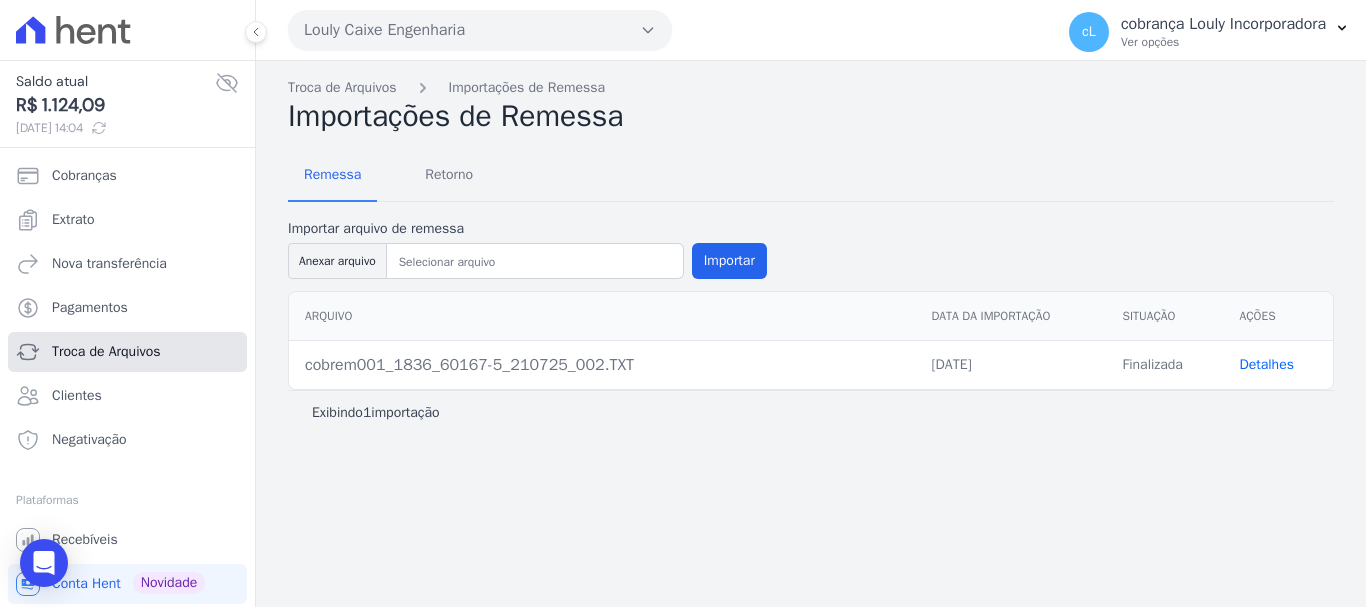 click on "Troca de Arquivos" at bounding box center (106, 352) 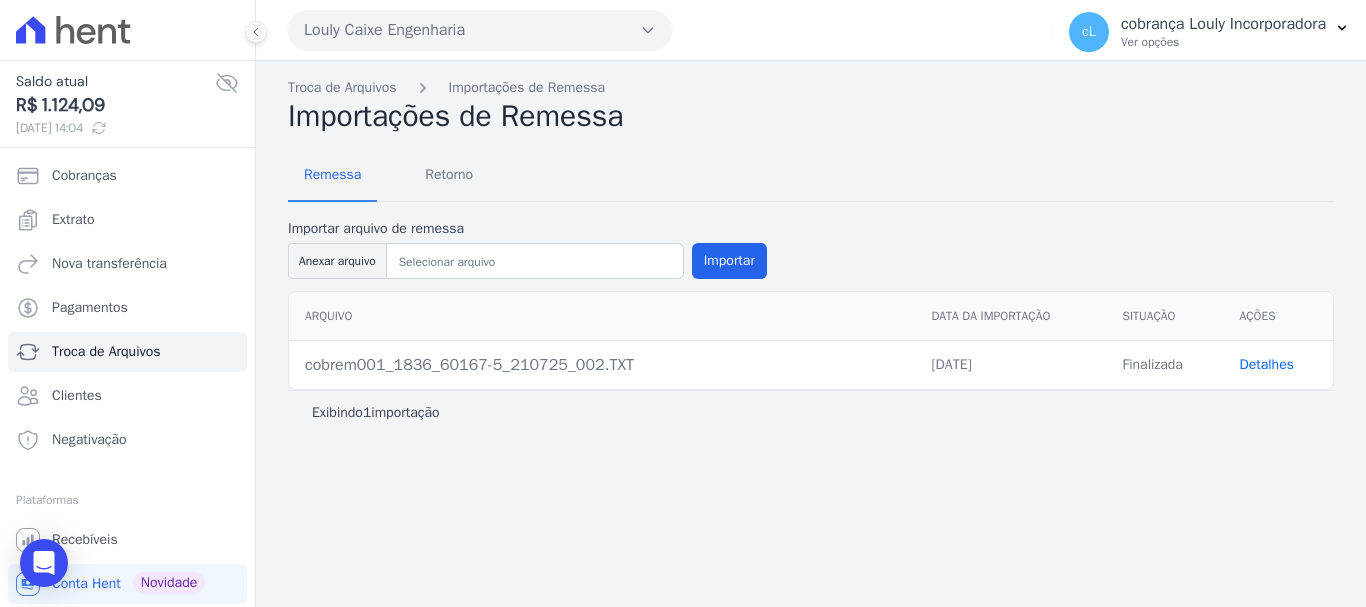 click on "Detalhes" at bounding box center (1266, 364) 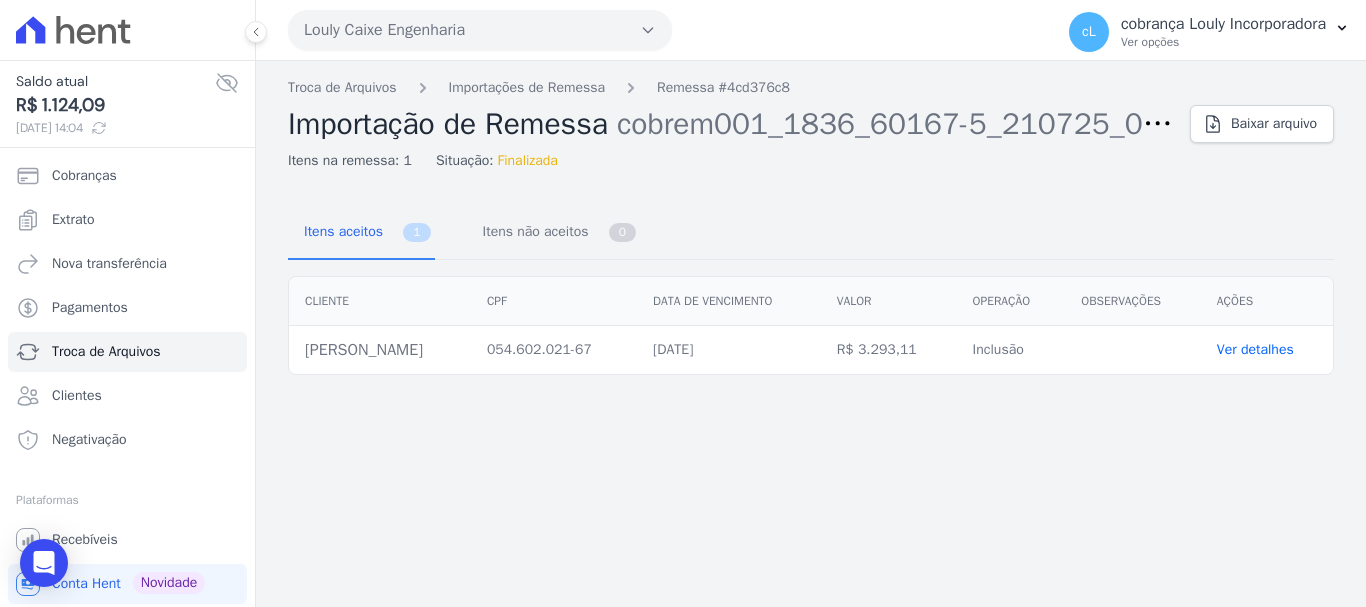 click on "Ver detalhes" at bounding box center [1255, 349] 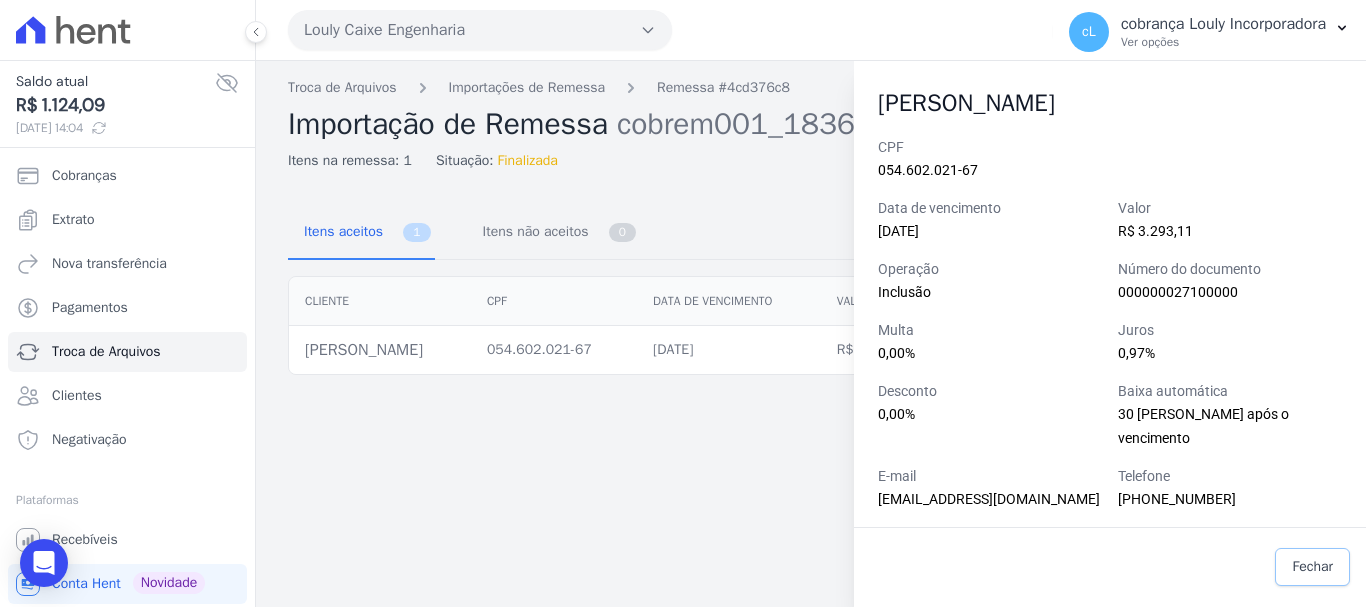 drag, startPoint x: 1321, startPoint y: 560, endPoint x: 1305, endPoint y: 539, distance: 26.400757 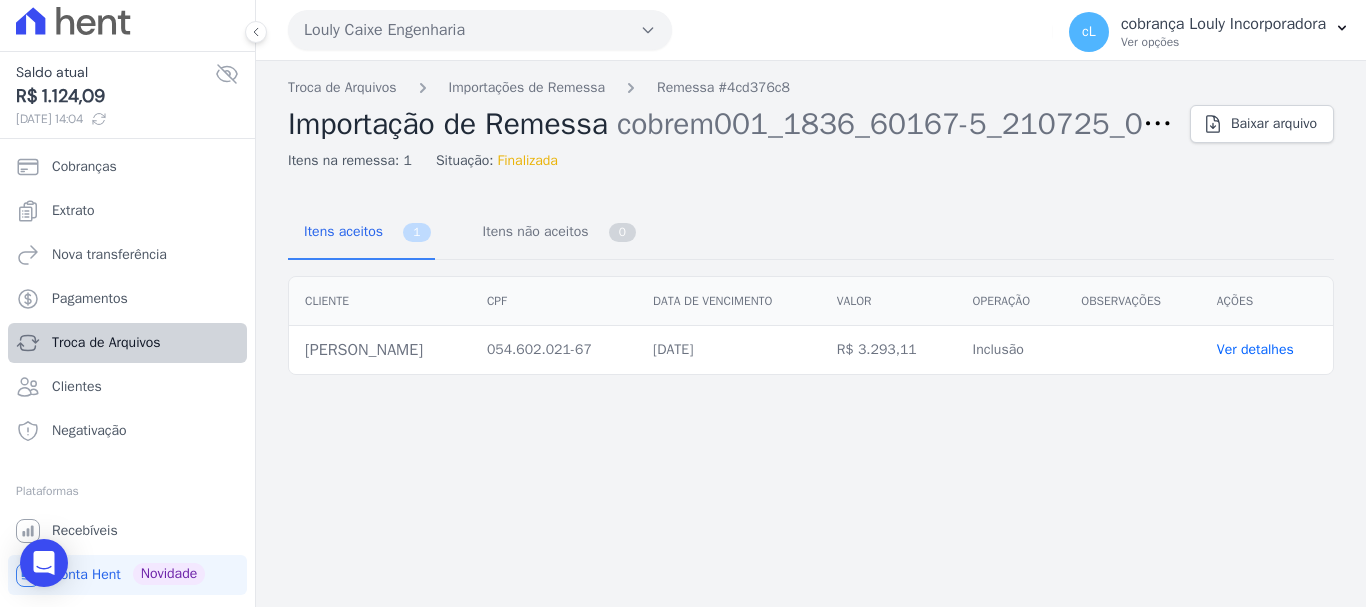 scroll, scrollTop: 0, scrollLeft: 0, axis: both 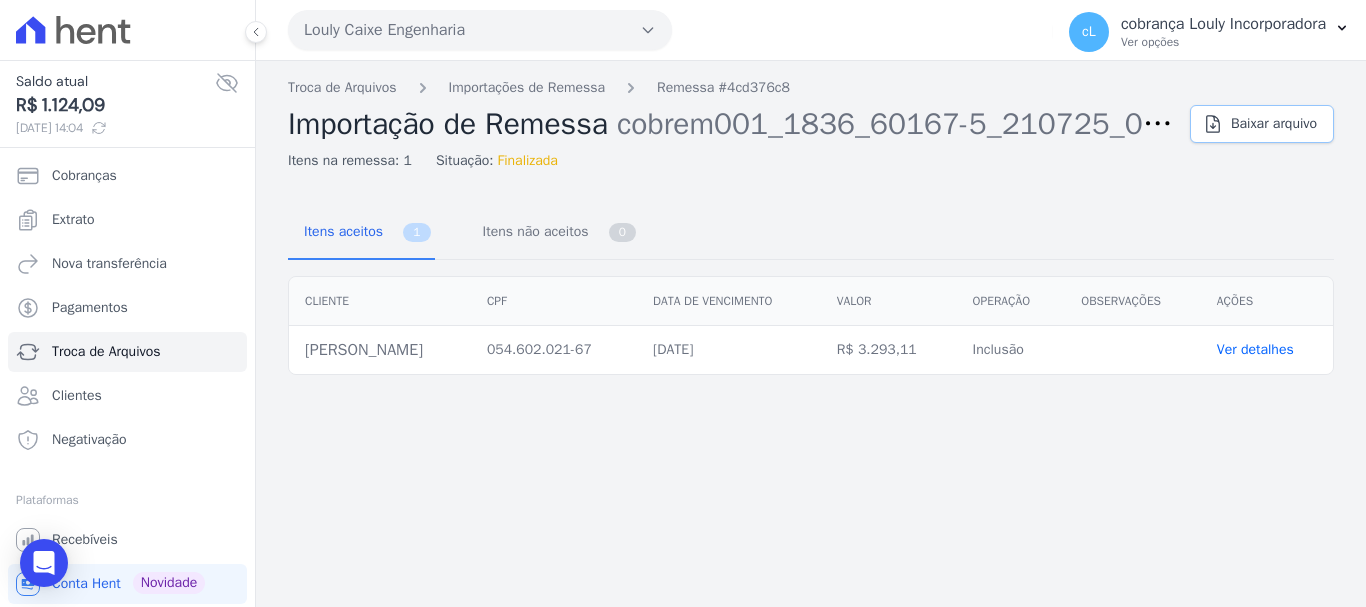 click on "Baixar arquivo" at bounding box center (1274, 124) 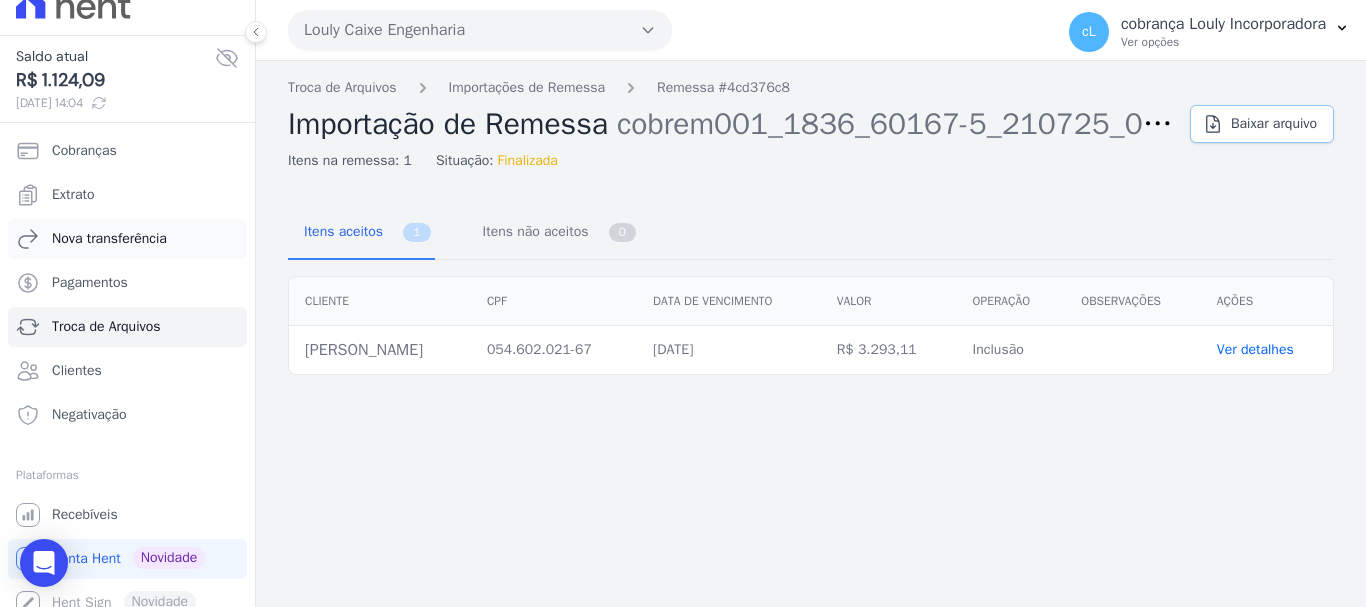 scroll, scrollTop: 0, scrollLeft: 0, axis: both 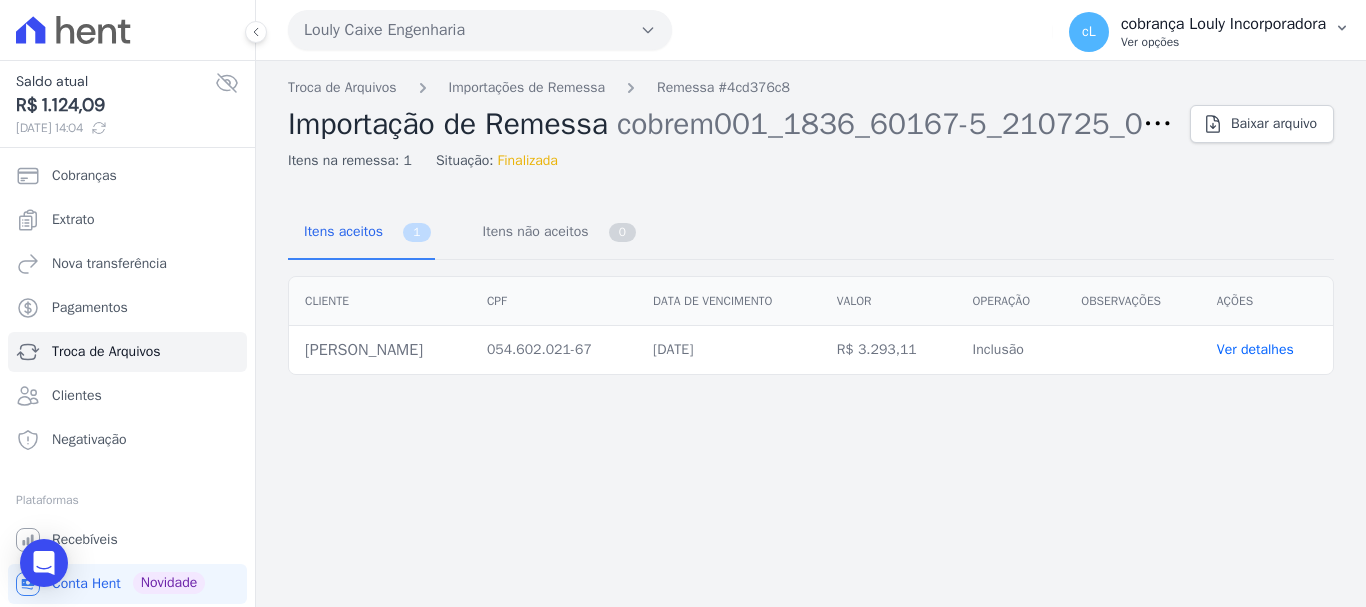 click on "cobrança Louly Incorporadora" at bounding box center (1223, 24) 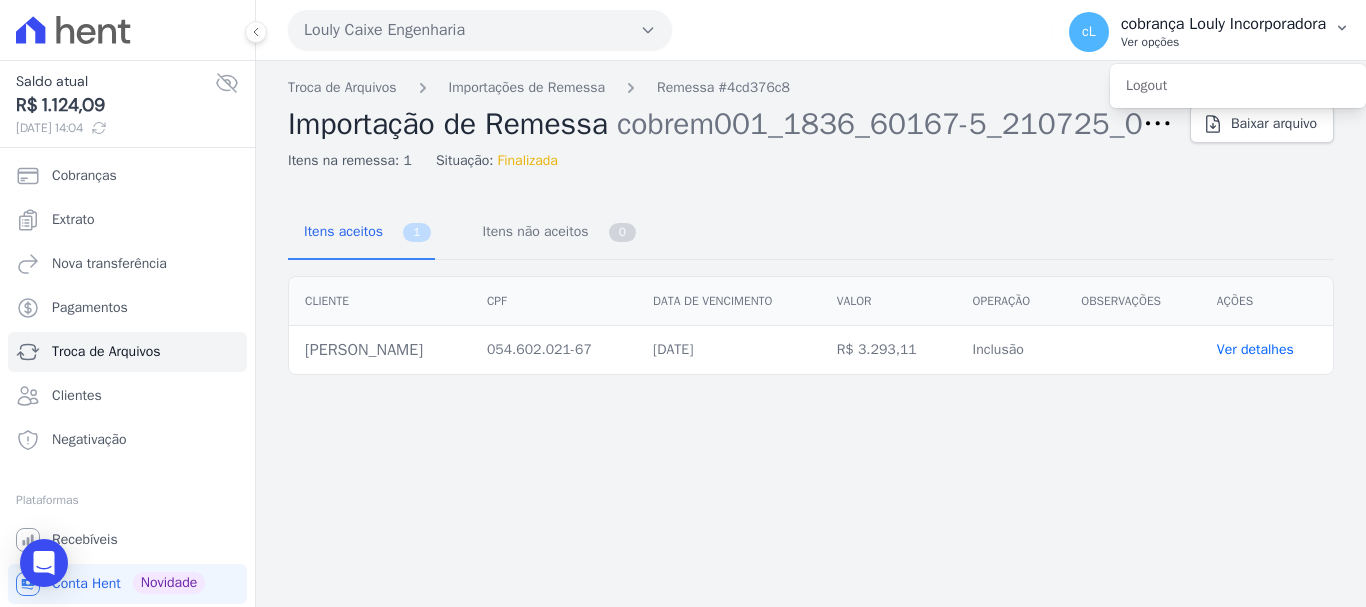 click on "cL
cobrança Louly Incorporadora
Ver opções" at bounding box center (1209, 32) 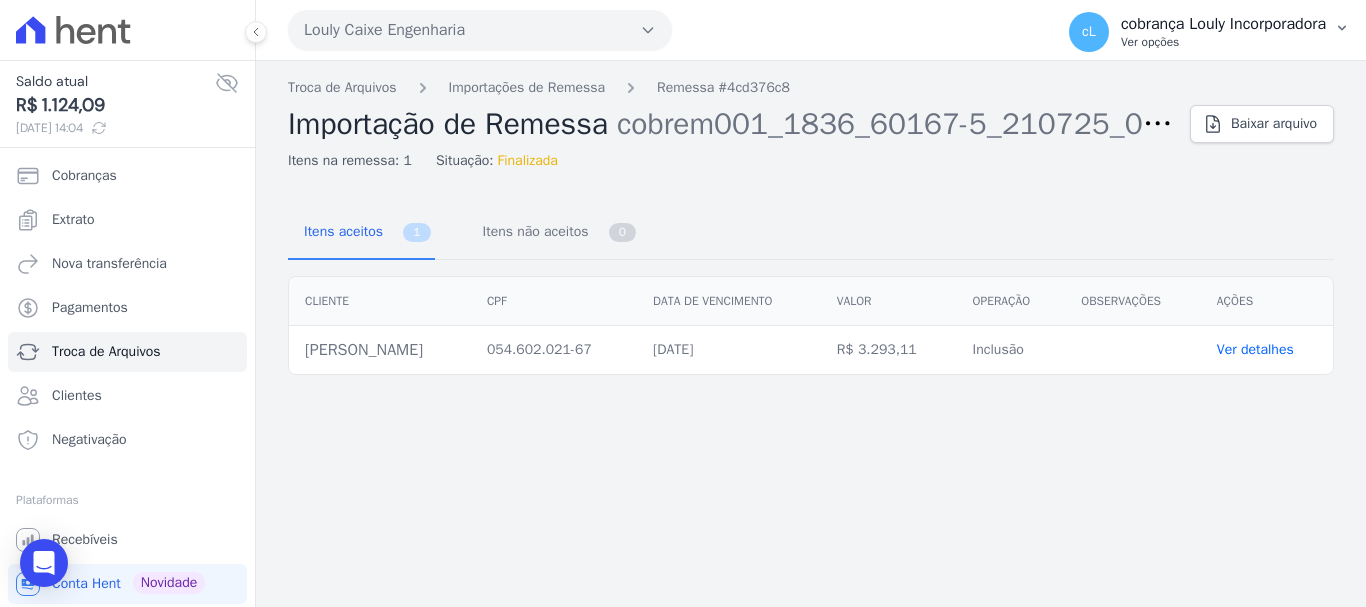 click on "Ver opções" at bounding box center (1223, 42) 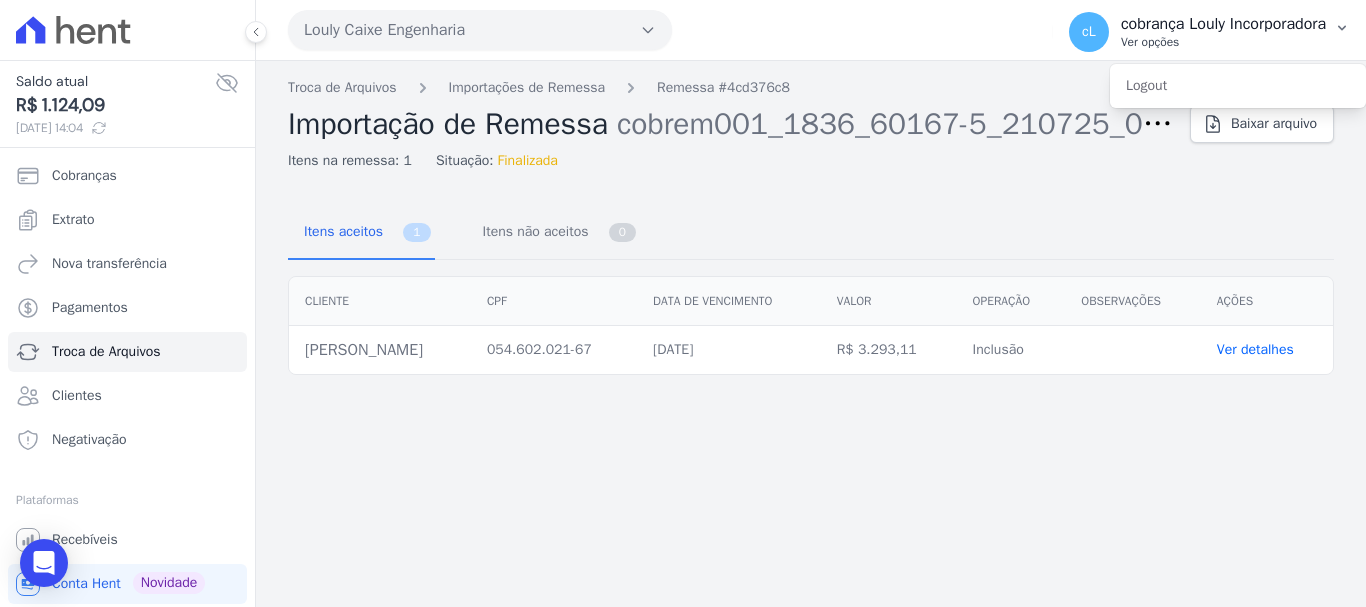 click 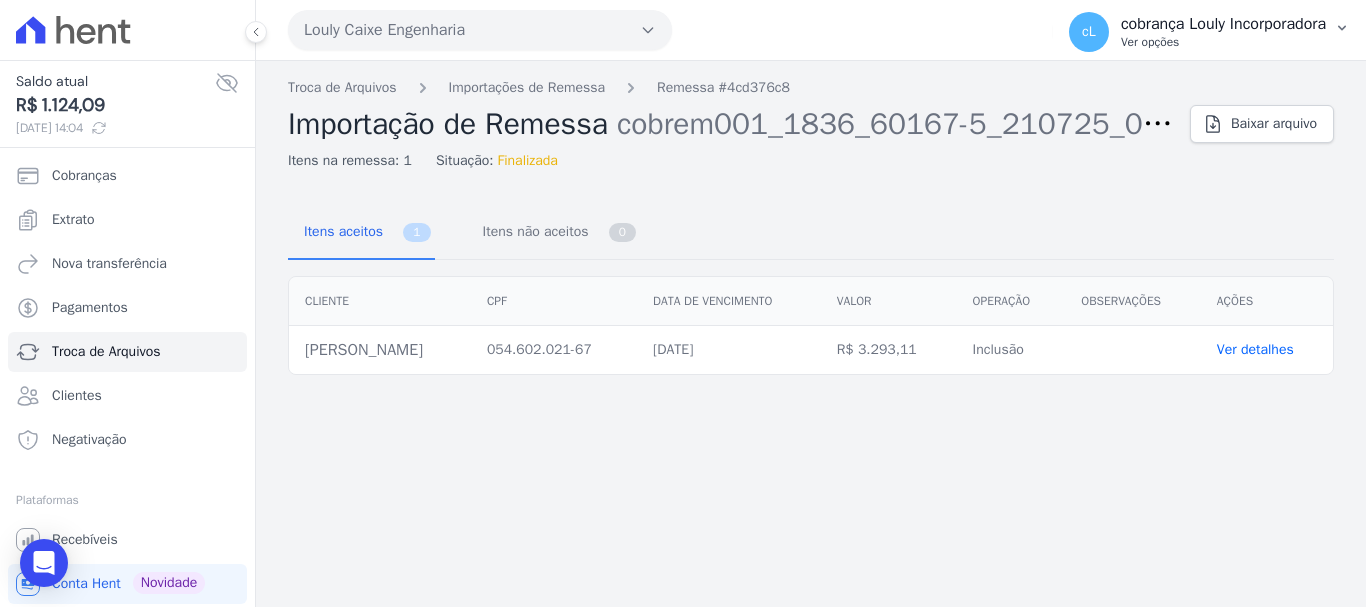 click 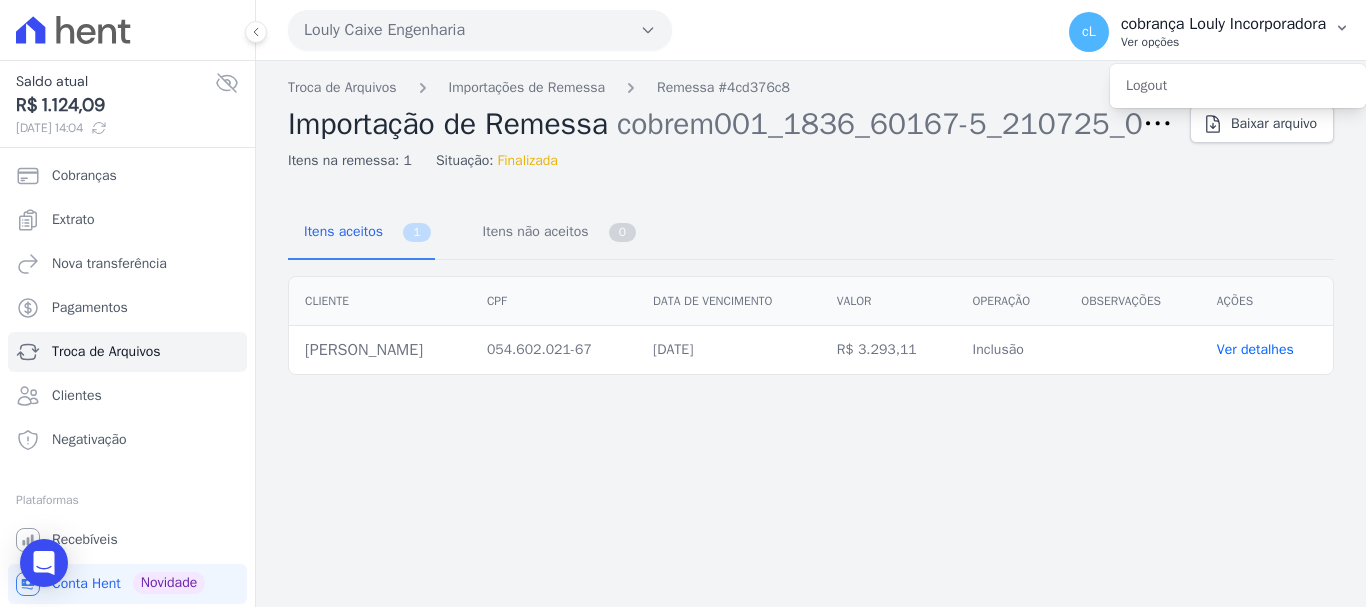 click 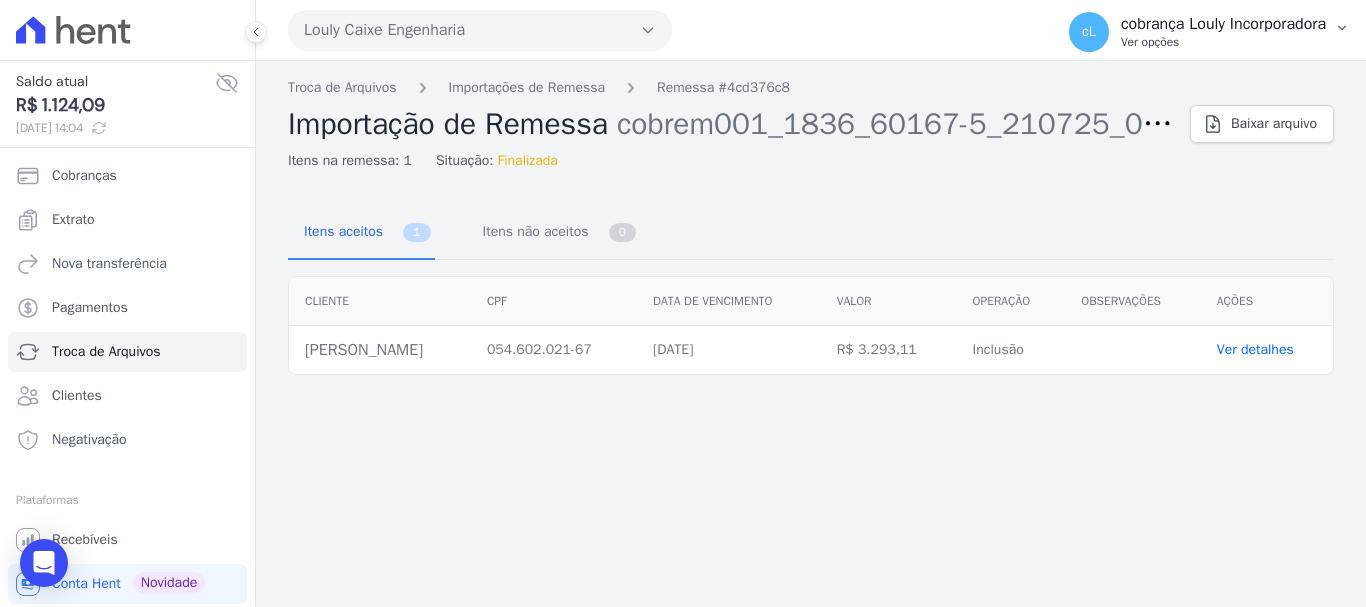 drag, startPoint x: 1080, startPoint y: 45, endPoint x: 411, endPoint y: 152, distance: 677.50275 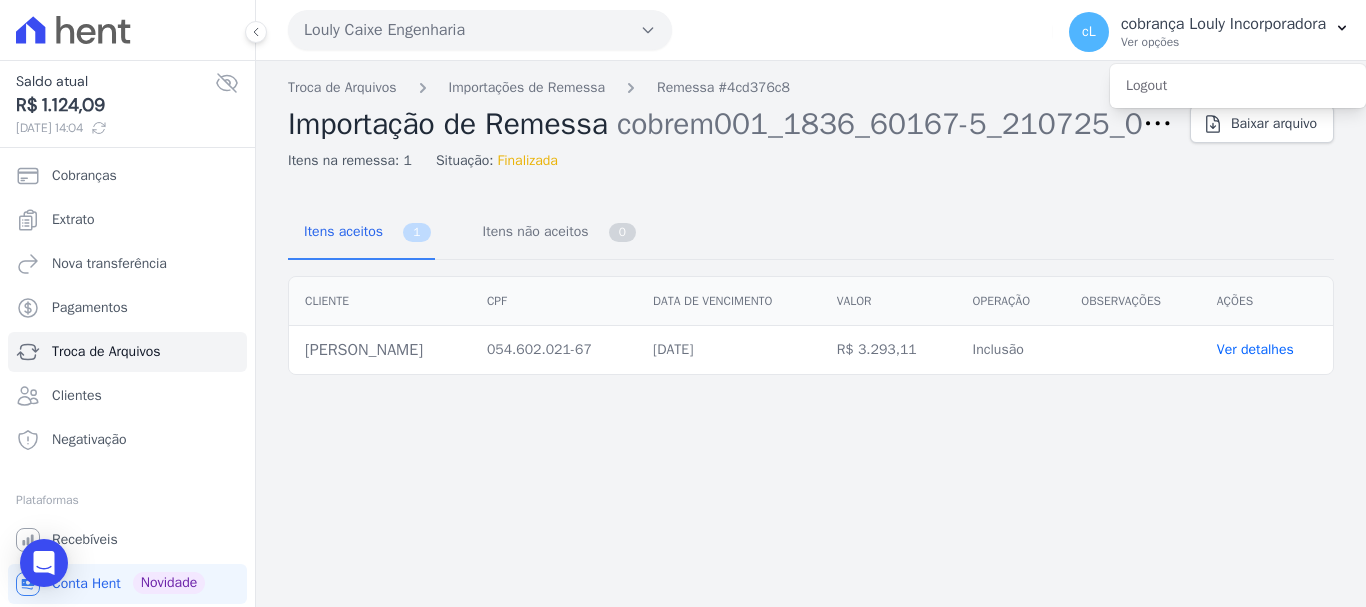 click on "Louly Caixe Engenharia" at bounding box center [480, 30] 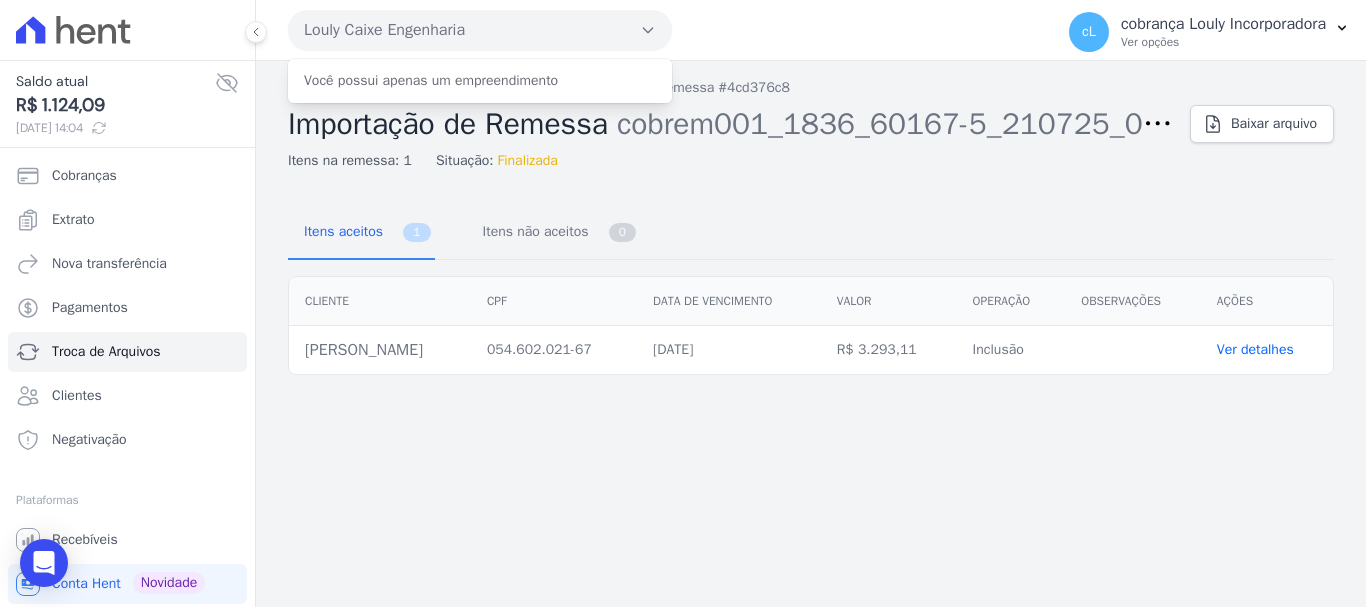 click on "Louly Caixe Engenharia" at bounding box center (480, 30) 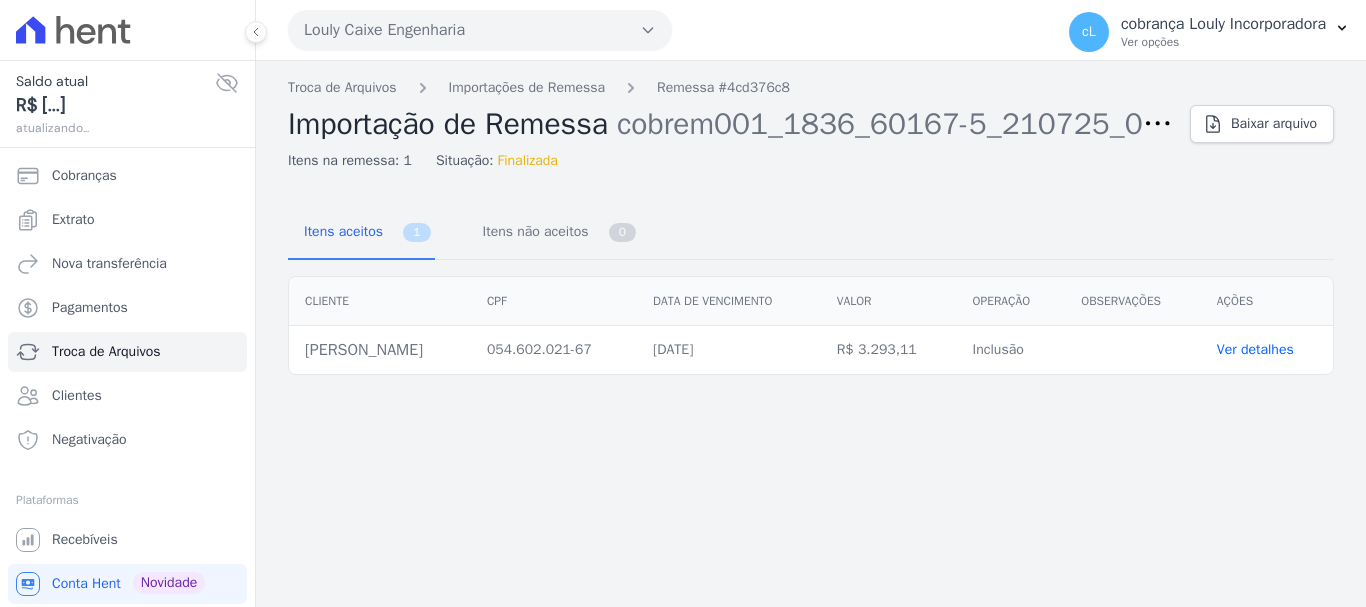 scroll, scrollTop: 0, scrollLeft: 0, axis: both 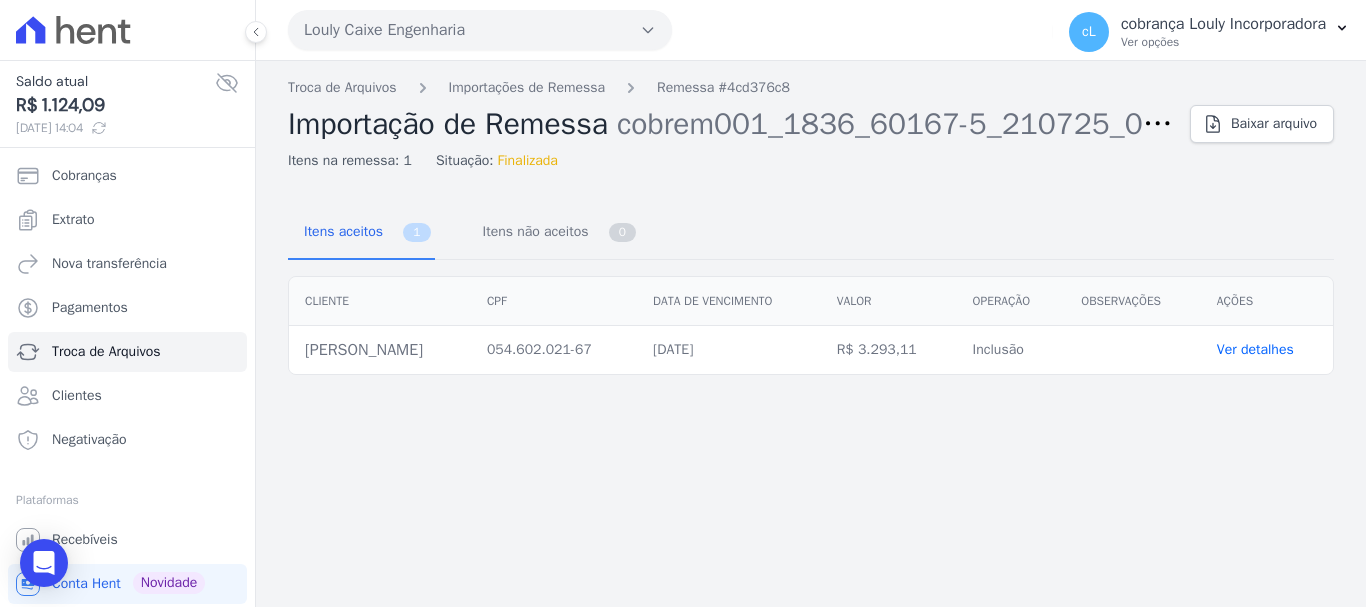 click on "Finalizada" at bounding box center [527, 160] 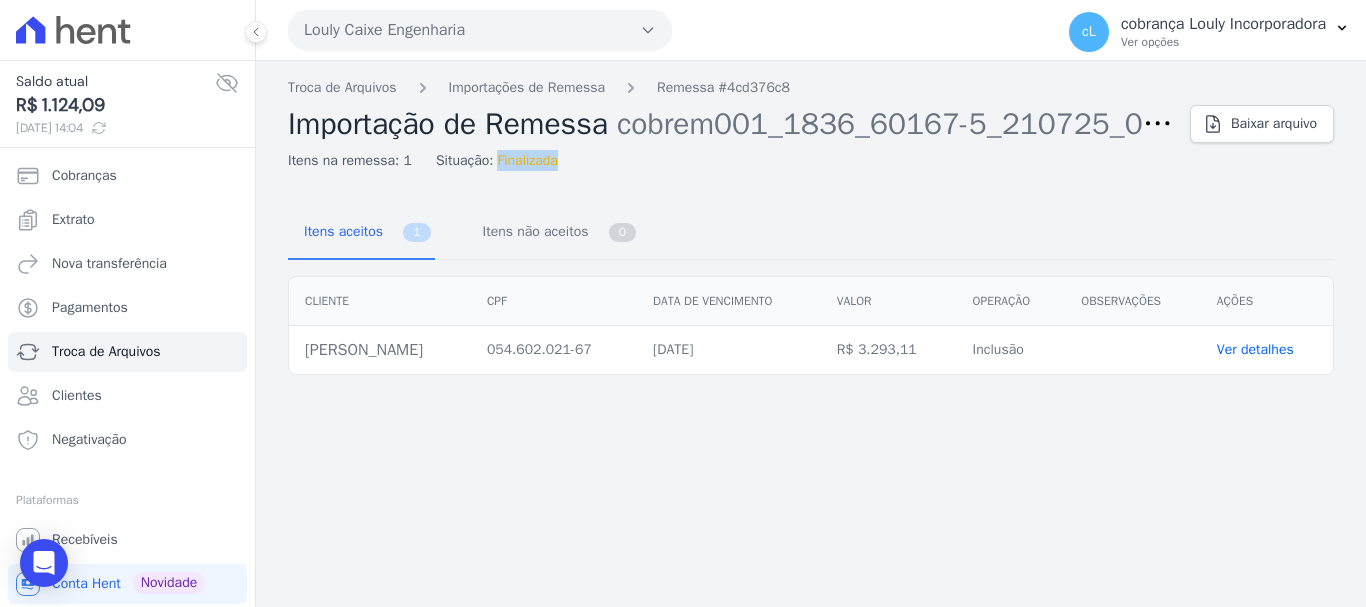 click on "Finalizada" at bounding box center (527, 160) 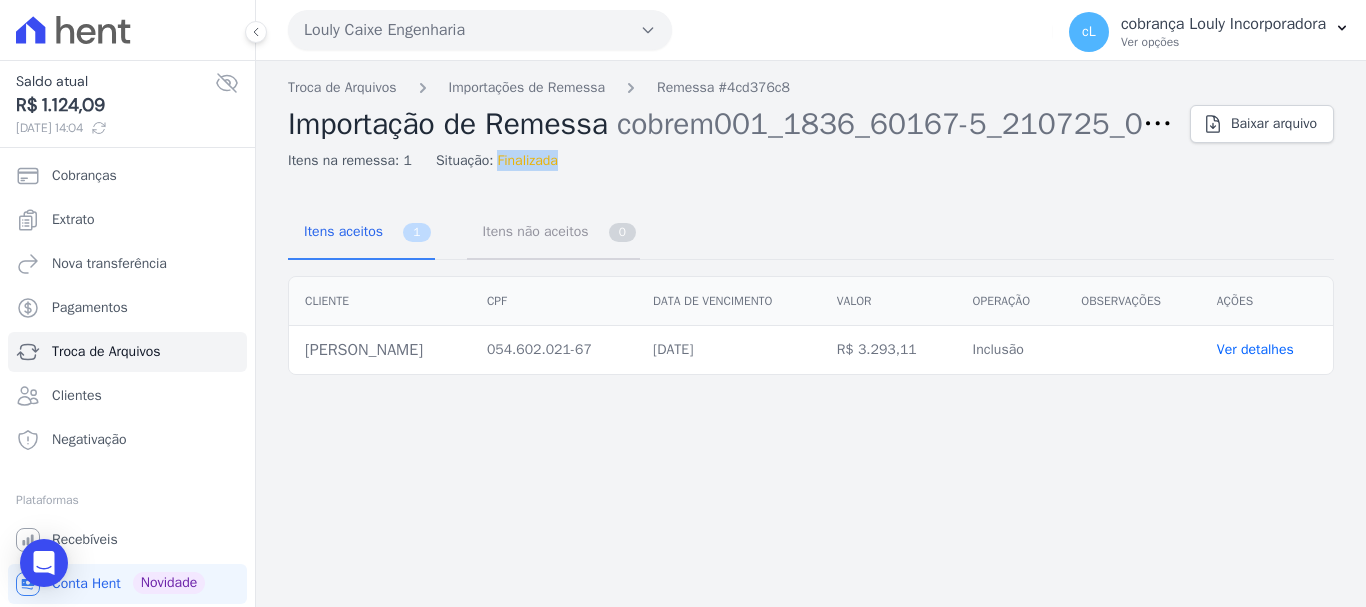 click on "Itens não aceitos" at bounding box center [532, 231] 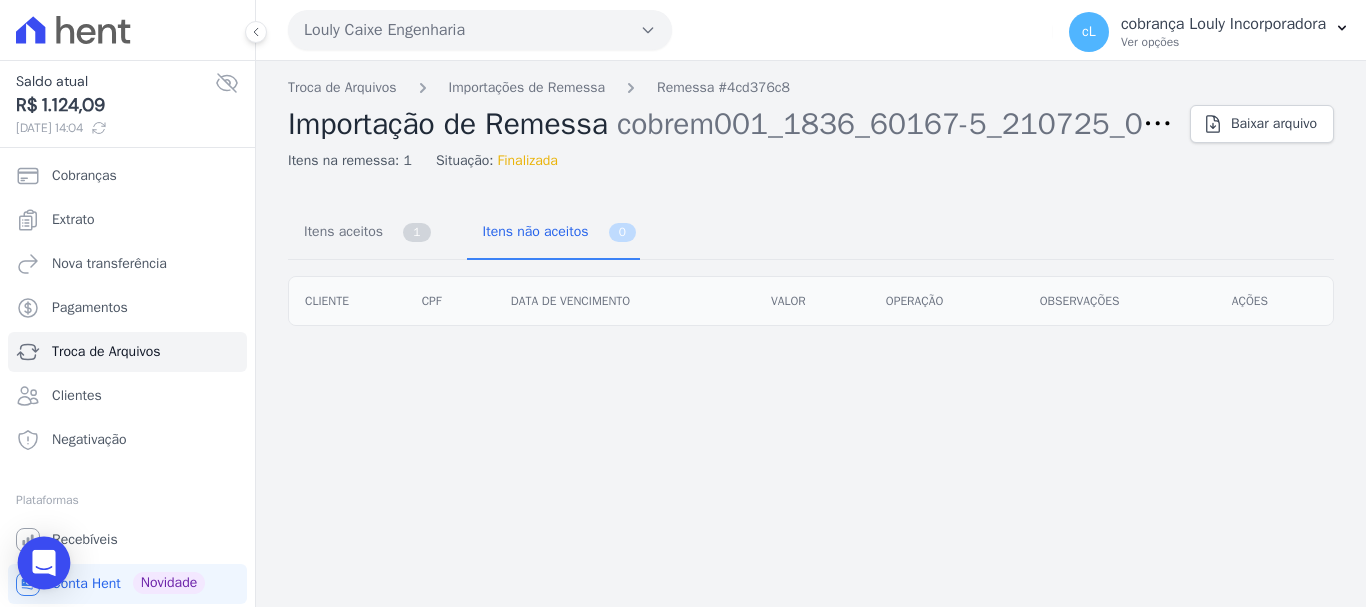 click 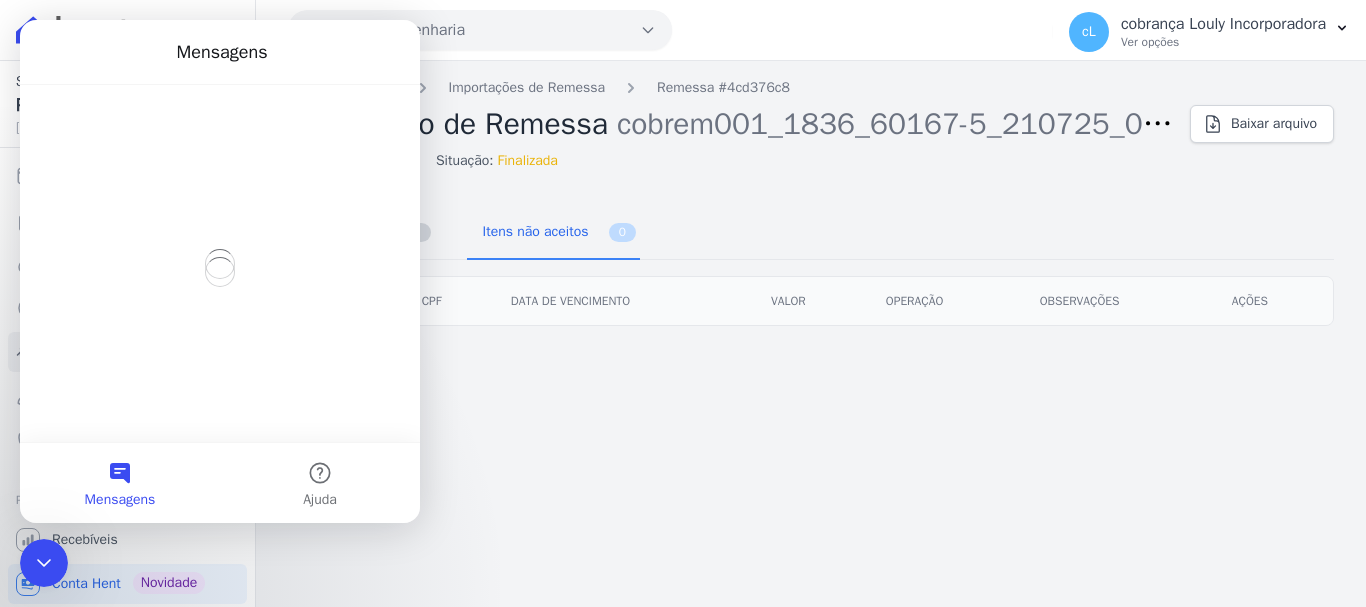 scroll, scrollTop: 0, scrollLeft: 0, axis: both 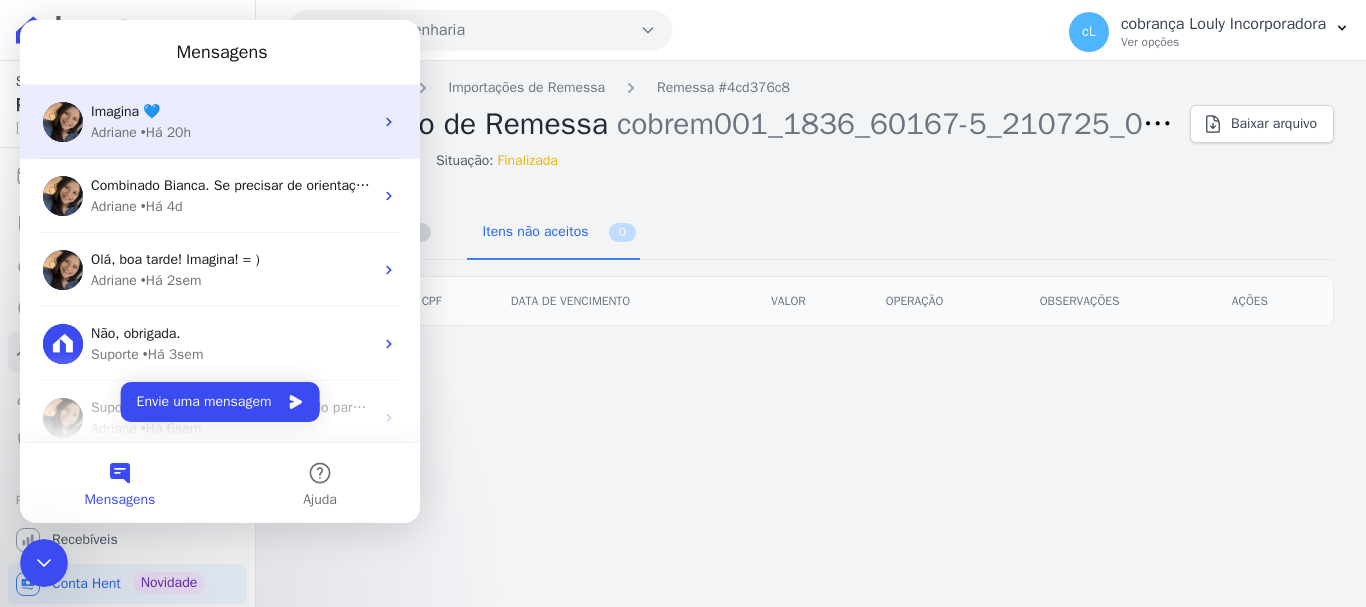 click on "•  Há 20h" at bounding box center (166, 132) 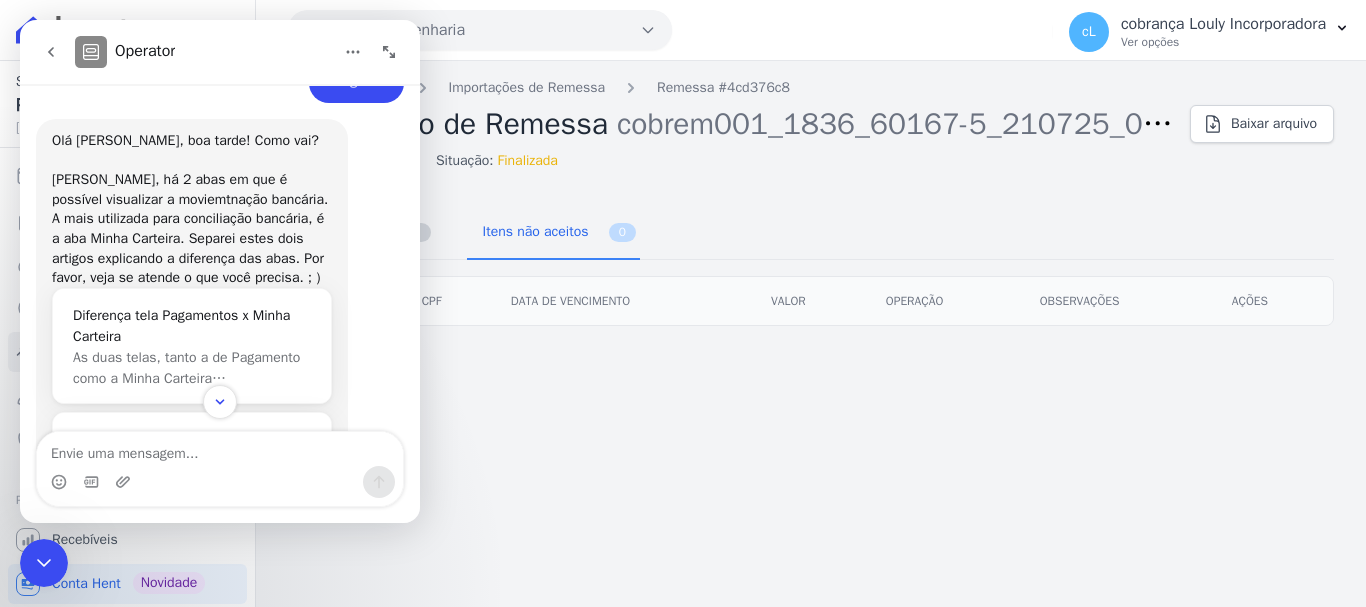 scroll, scrollTop: 536, scrollLeft: 0, axis: vertical 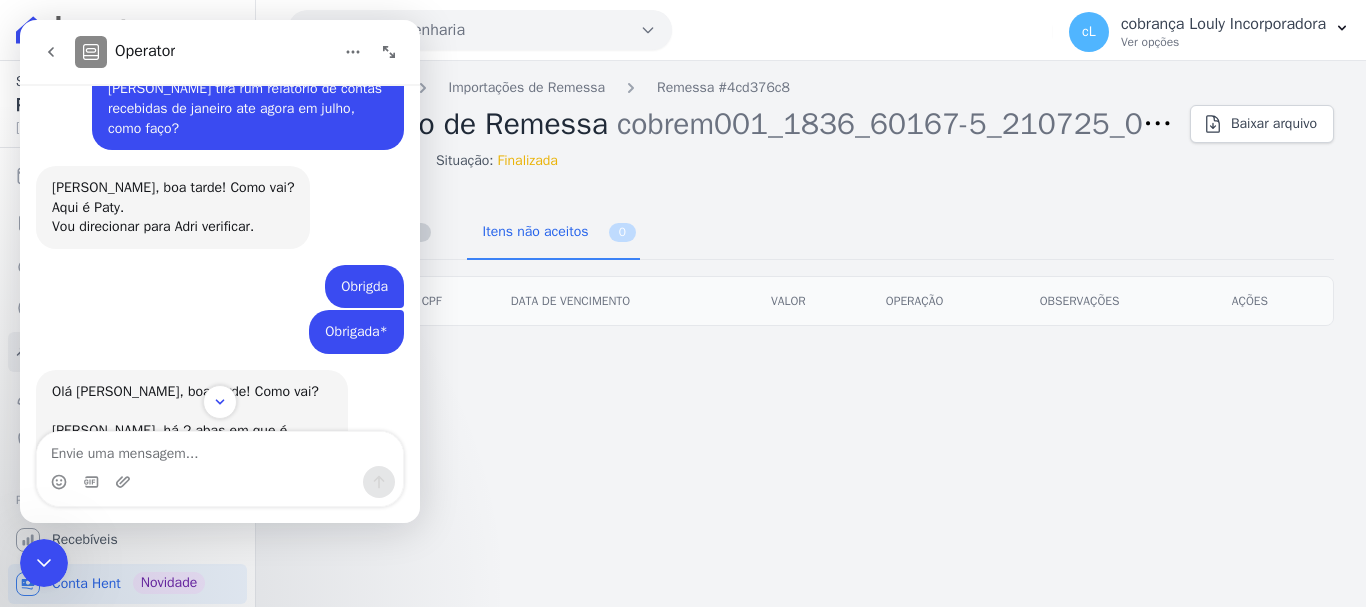 click 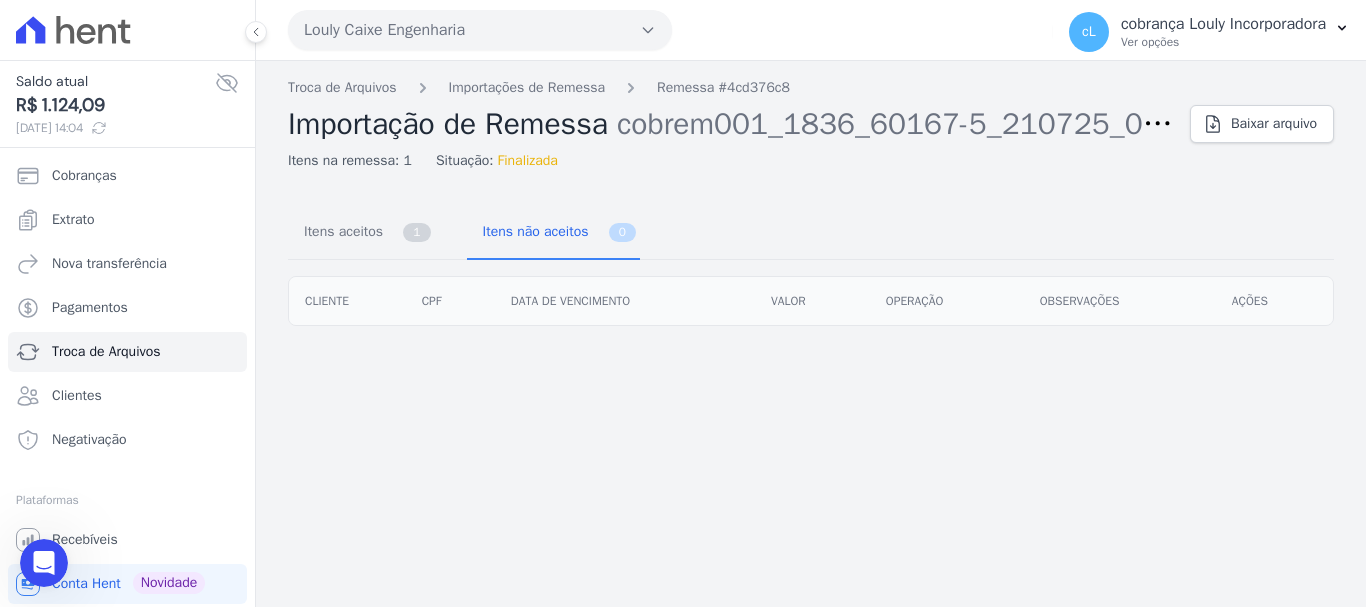 scroll, scrollTop: 0, scrollLeft: 0, axis: both 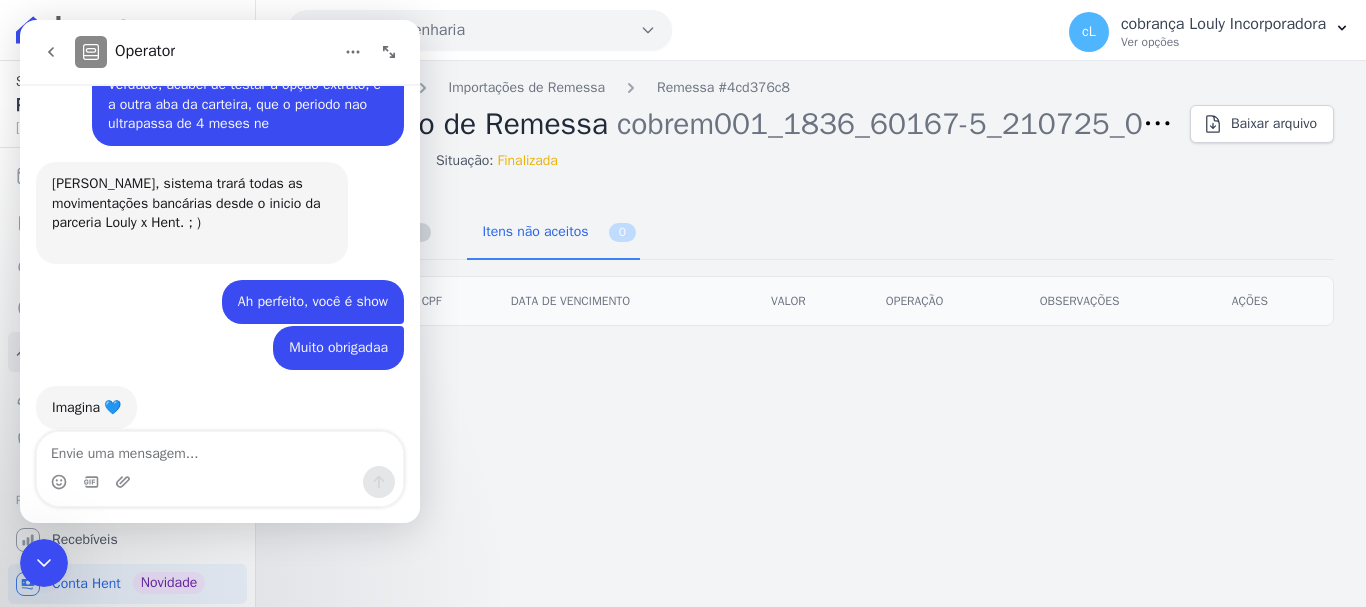 drag, startPoint x: 56, startPoint y: 56, endPoint x: 80, endPoint y: 83, distance: 36.124783 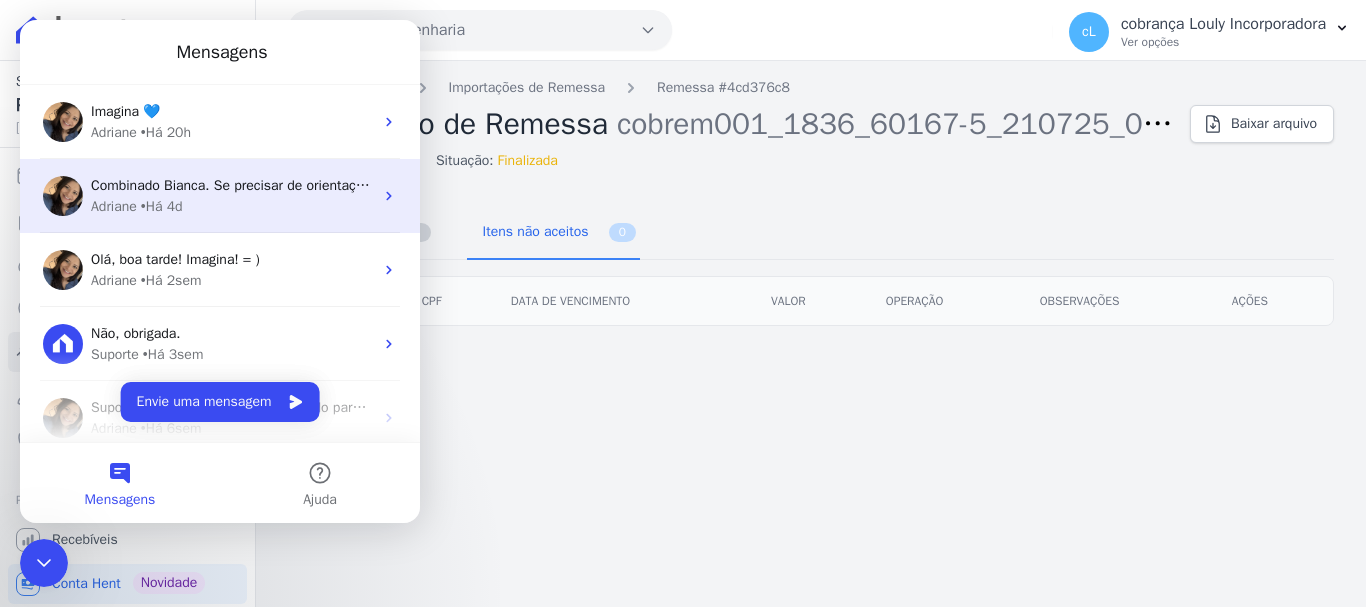 drag, startPoint x: 198, startPoint y: 191, endPoint x: 187, endPoint y: 192, distance: 11.045361 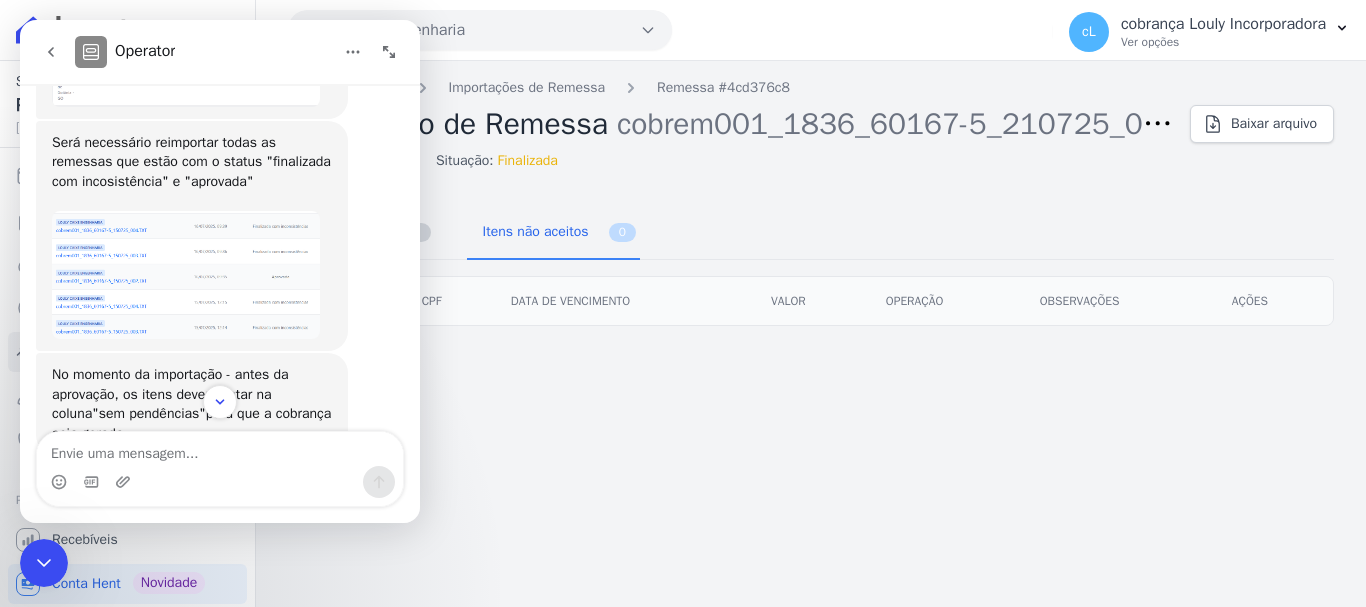 scroll, scrollTop: 1888, scrollLeft: 0, axis: vertical 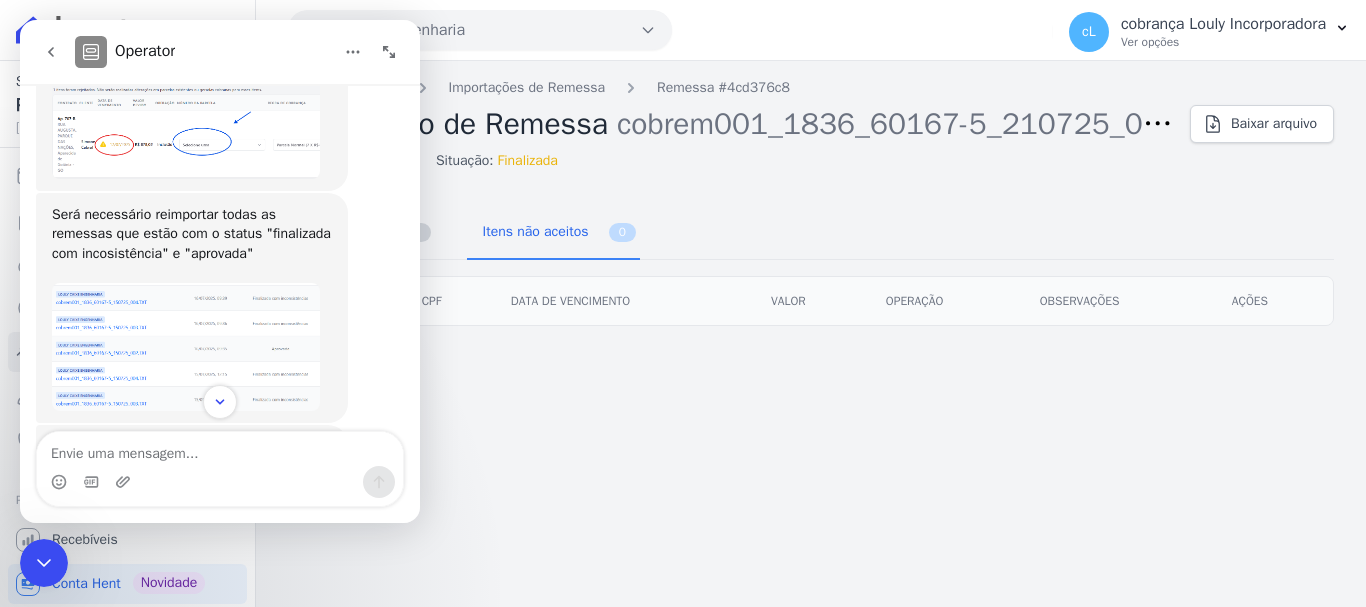 click at bounding box center [186, 347] 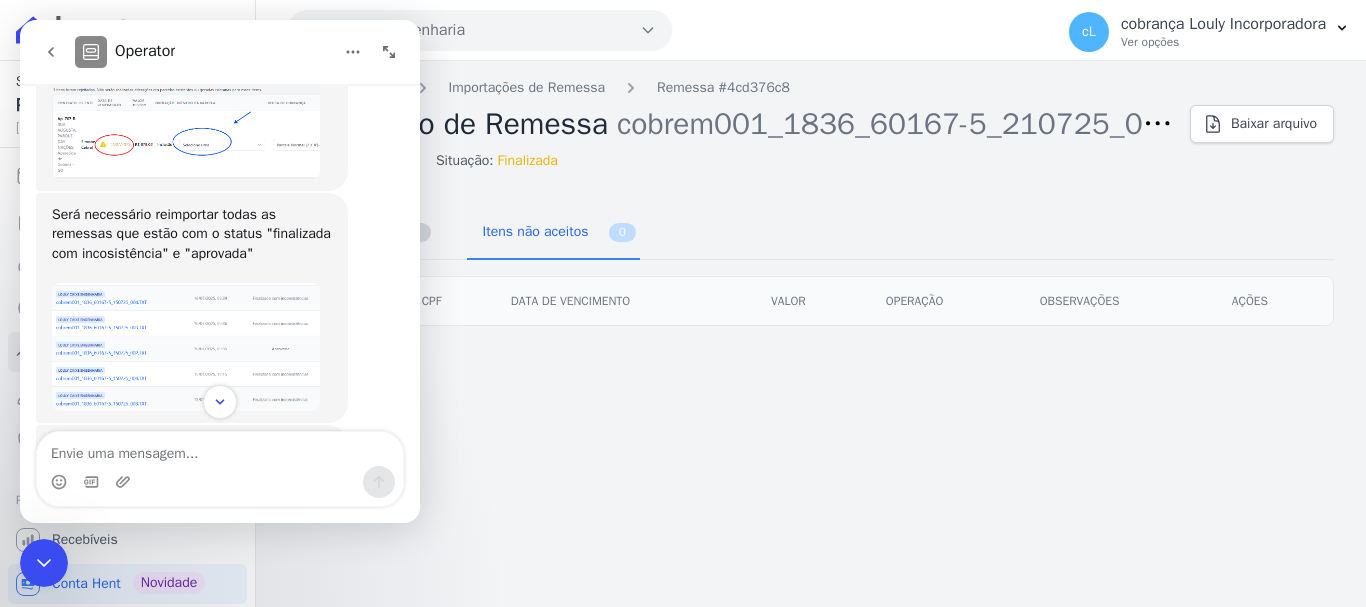 scroll, scrollTop: 0, scrollLeft: 0, axis: both 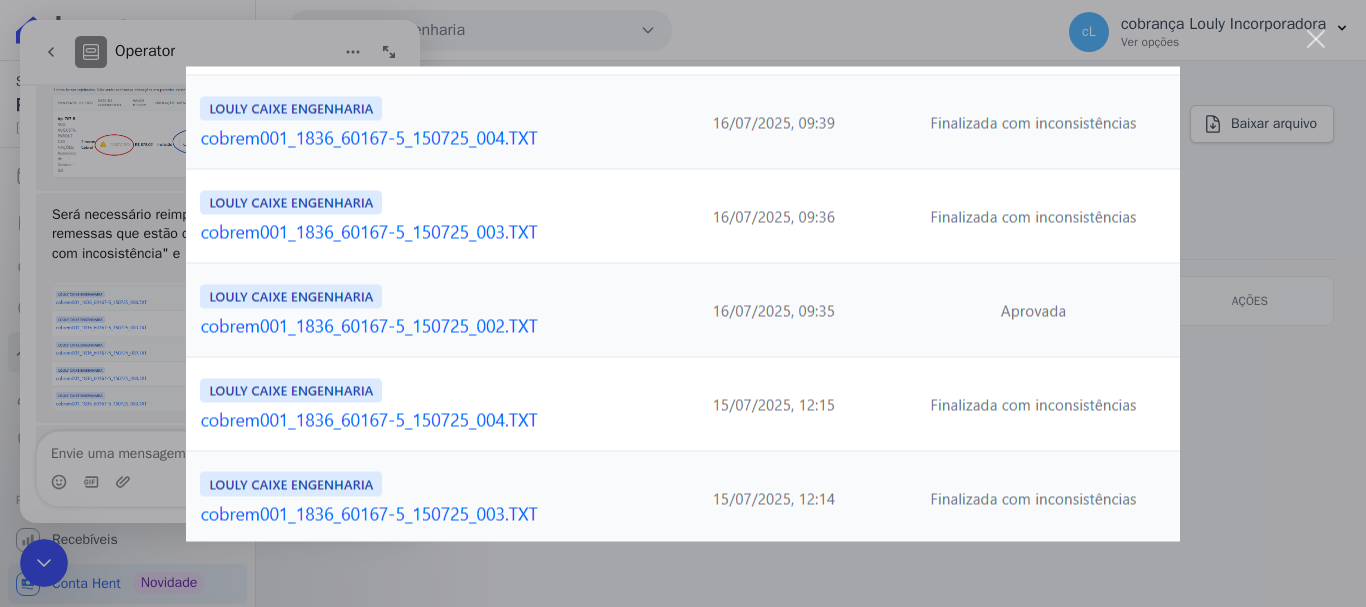 click at bounding box center (683, 303) 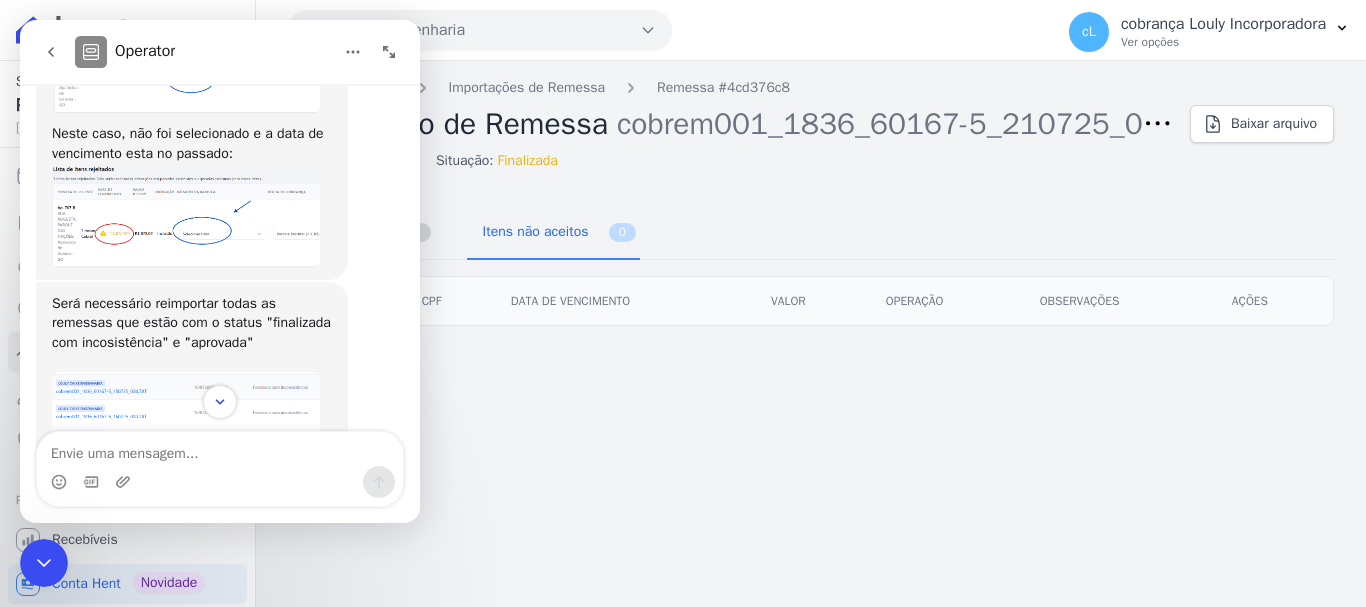 scroll, scrollTop: 1688, scrollLeft: 0, axis: vertical 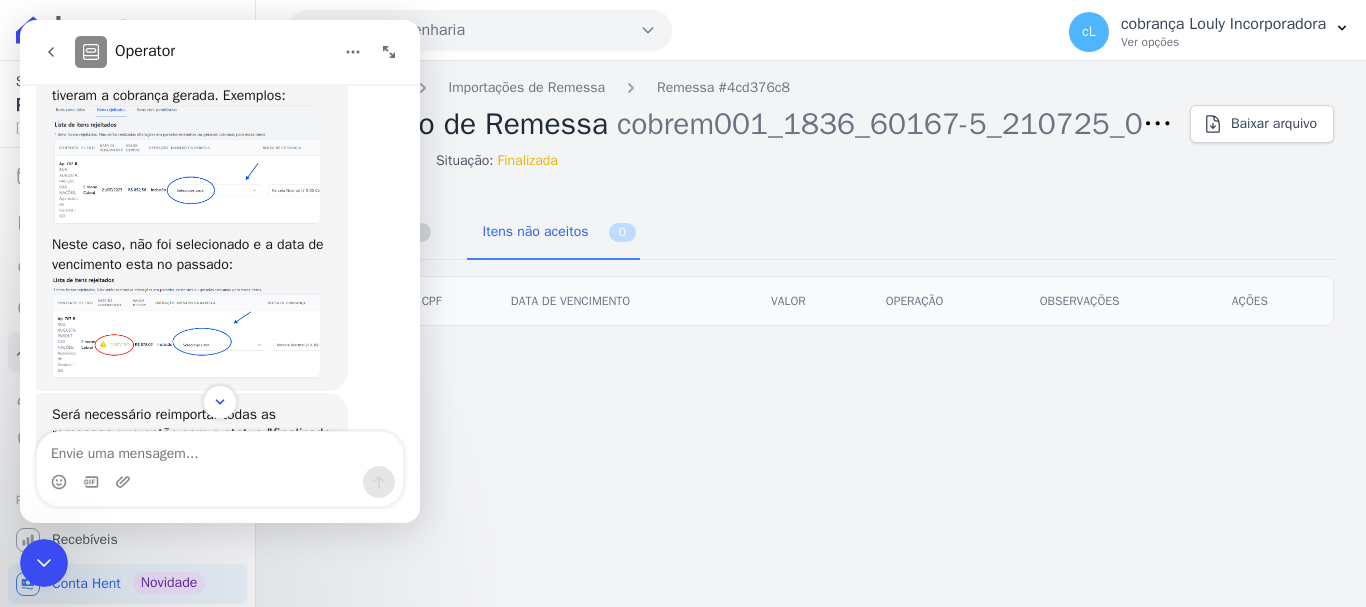 click at bounding box center (186, 327) 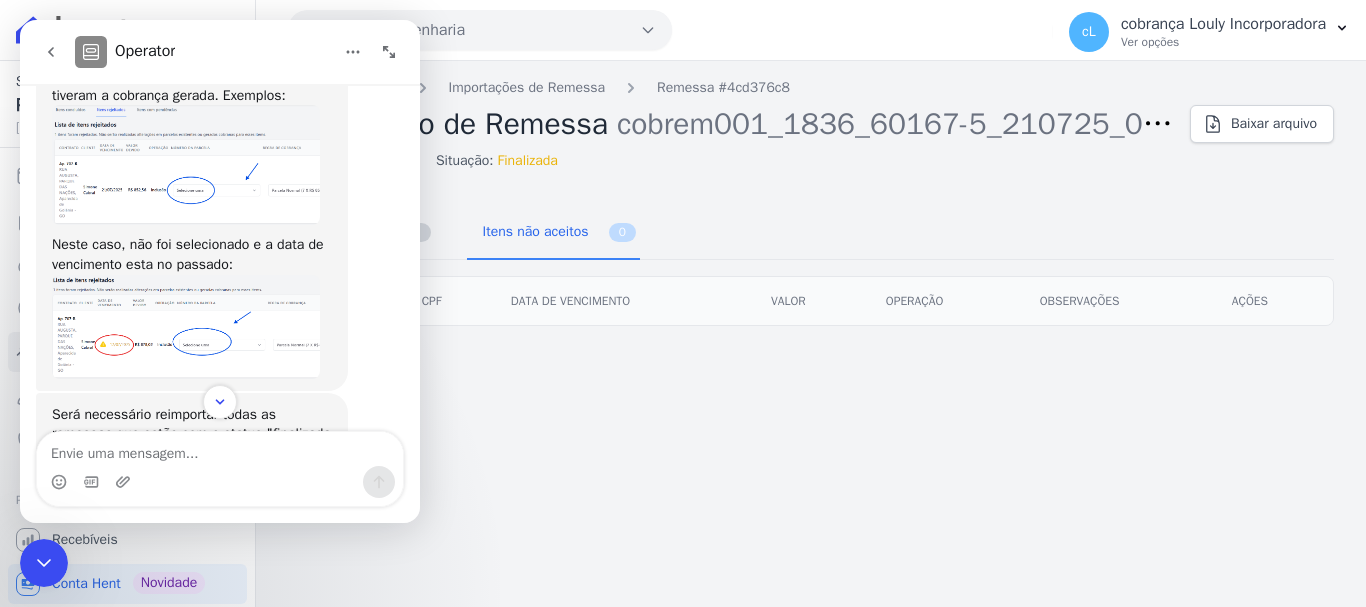 scroll, scrollTop: 0, scrollLeft: 0, axis: both 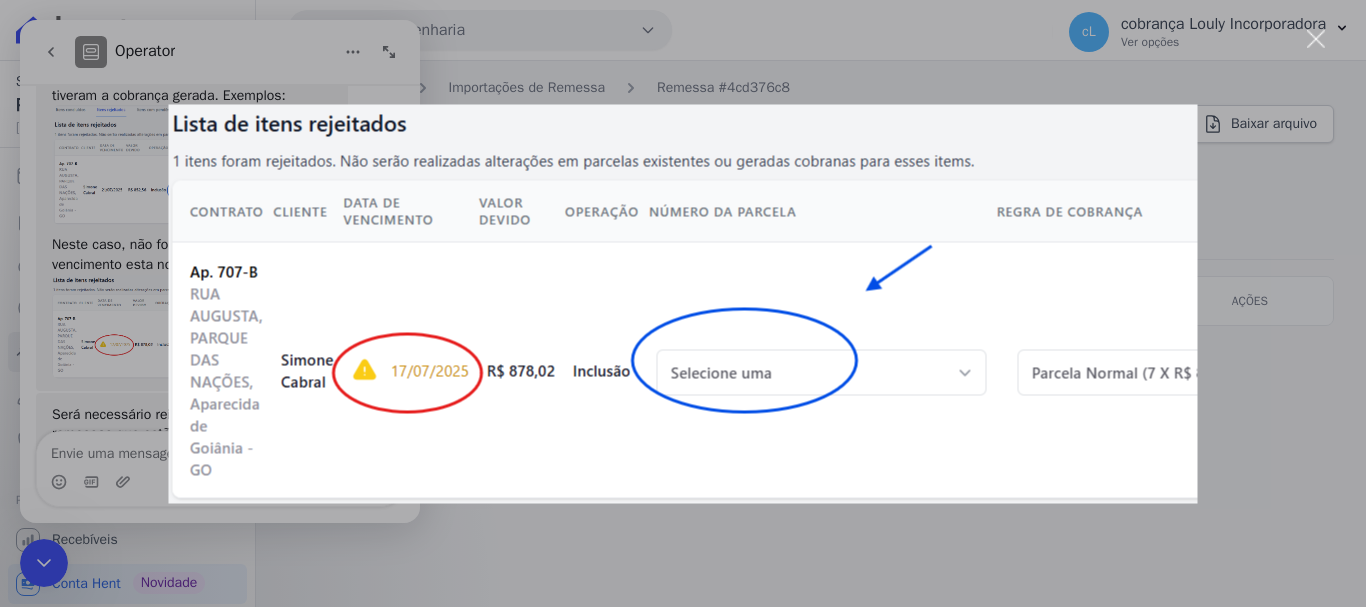 click at bounding box center [683, 303] 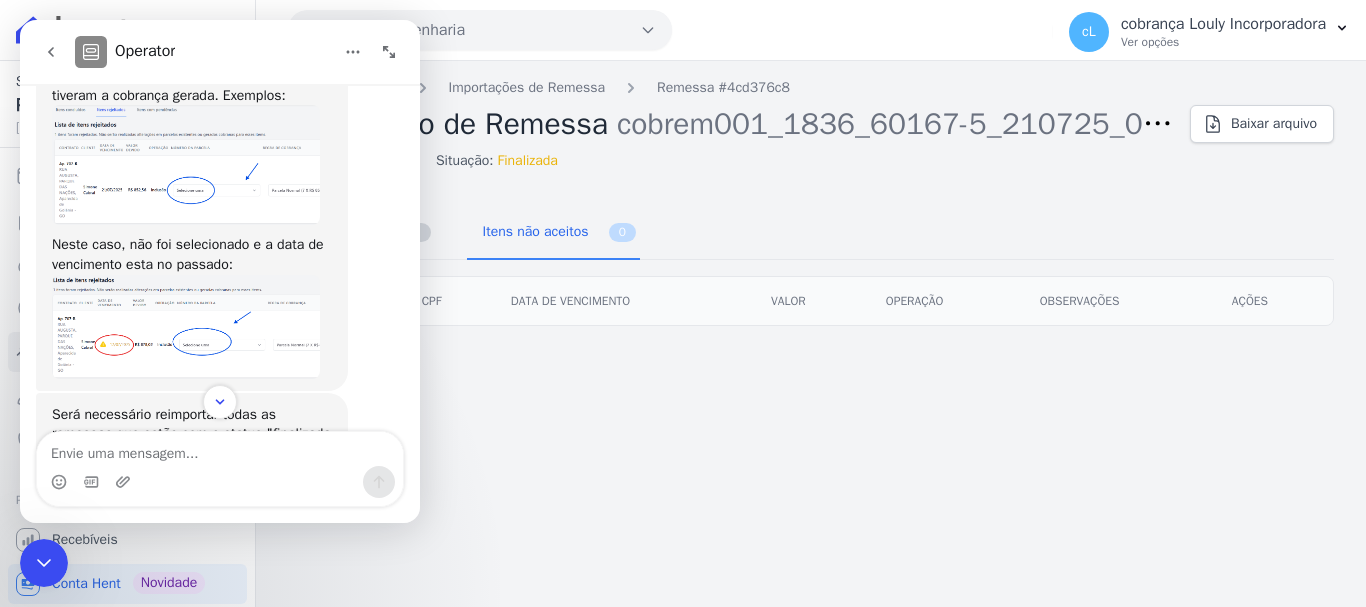 click at bounding box center [186, 165] 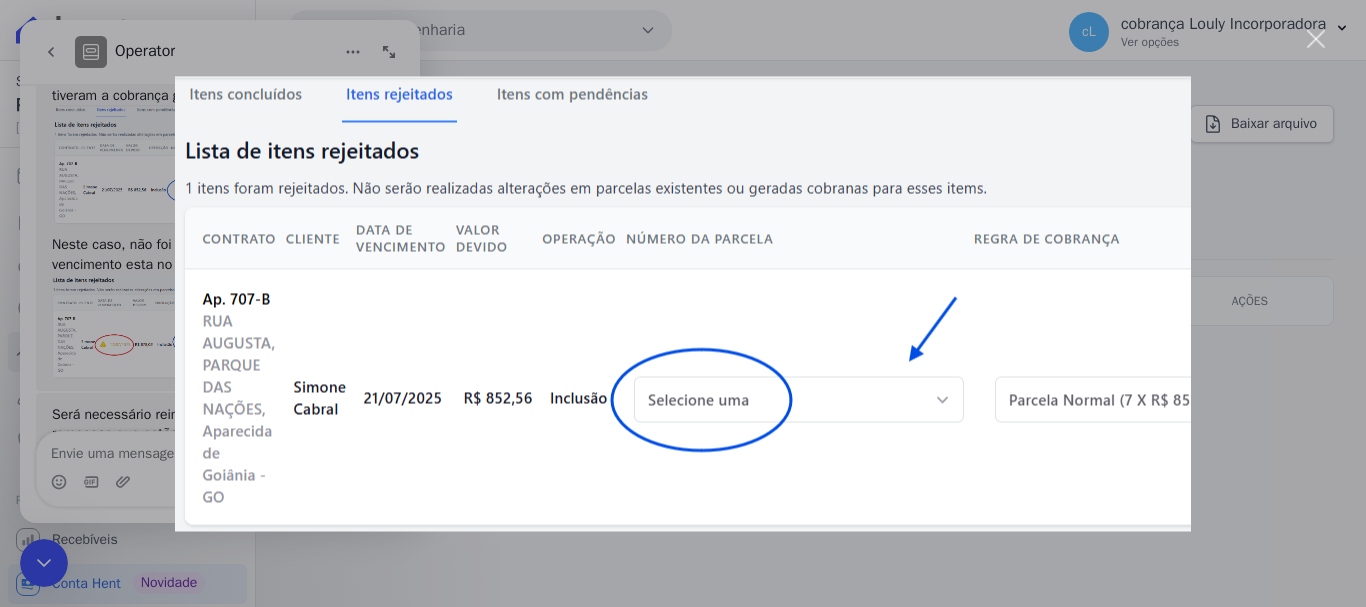 click at bounding box center (683, 303) 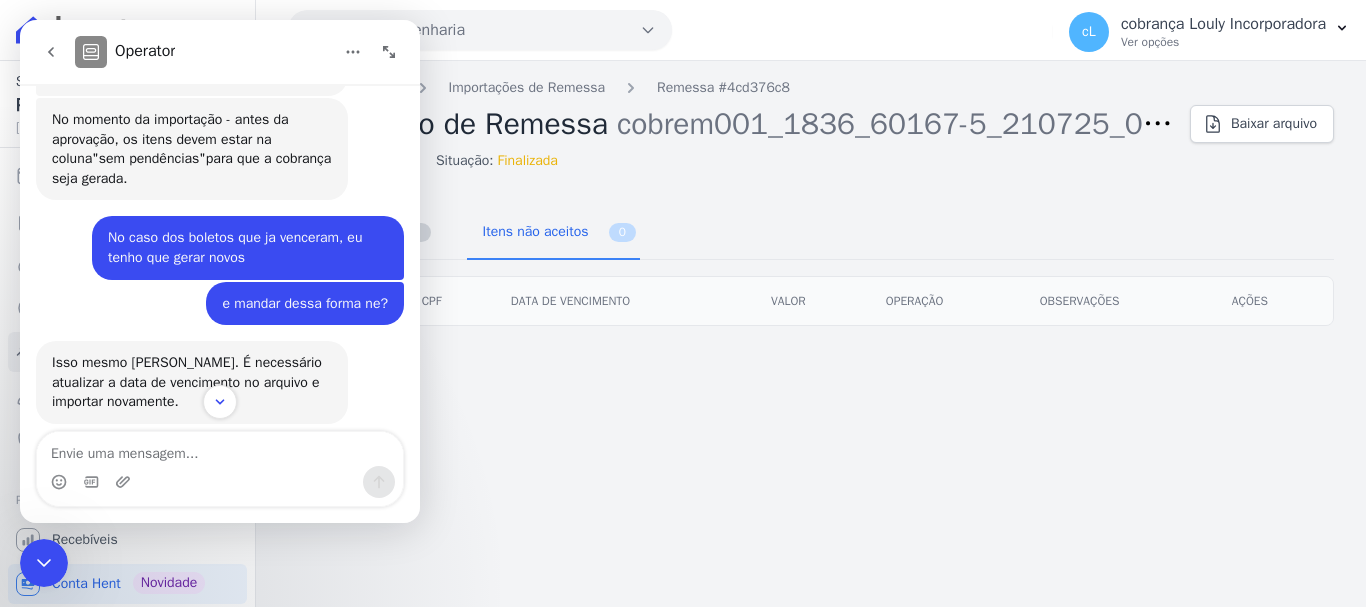 scroll, scrollTop: 2388, scrollLeft: 0, axis: vertical 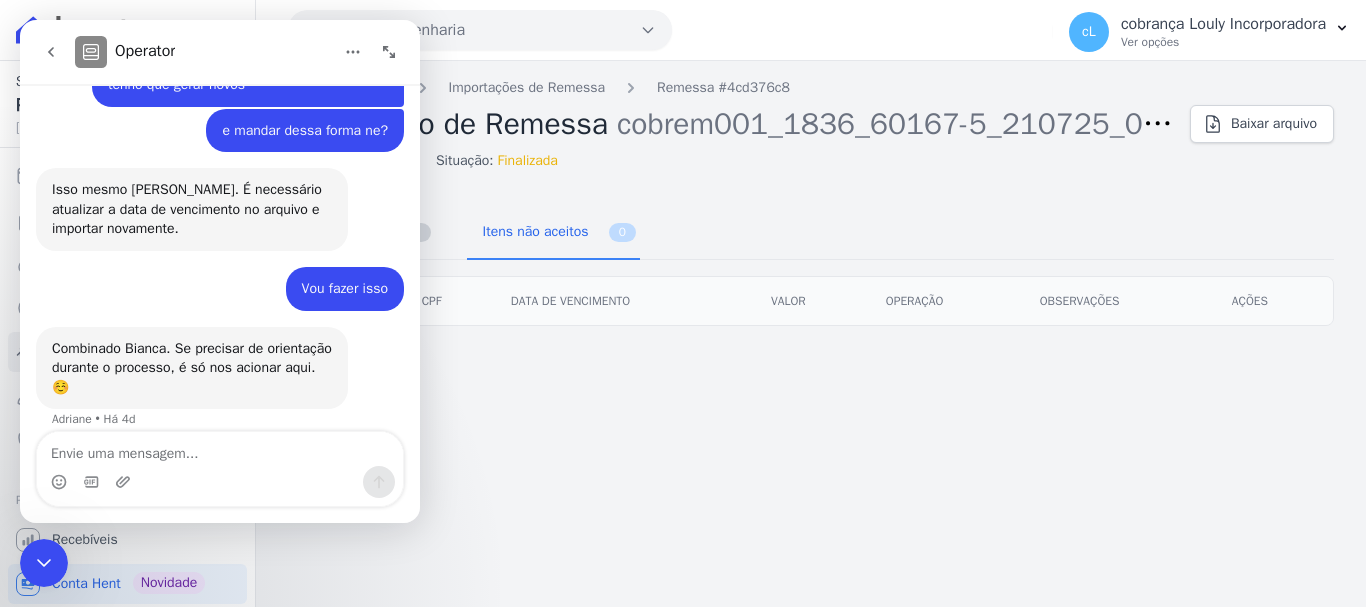 click on "Itens aceitos
1
Itens não aceitos
0
Cliente
CPF
Data de vencimento
Valor
Operação
Observações
Ações" at bounding box center (811, 256) 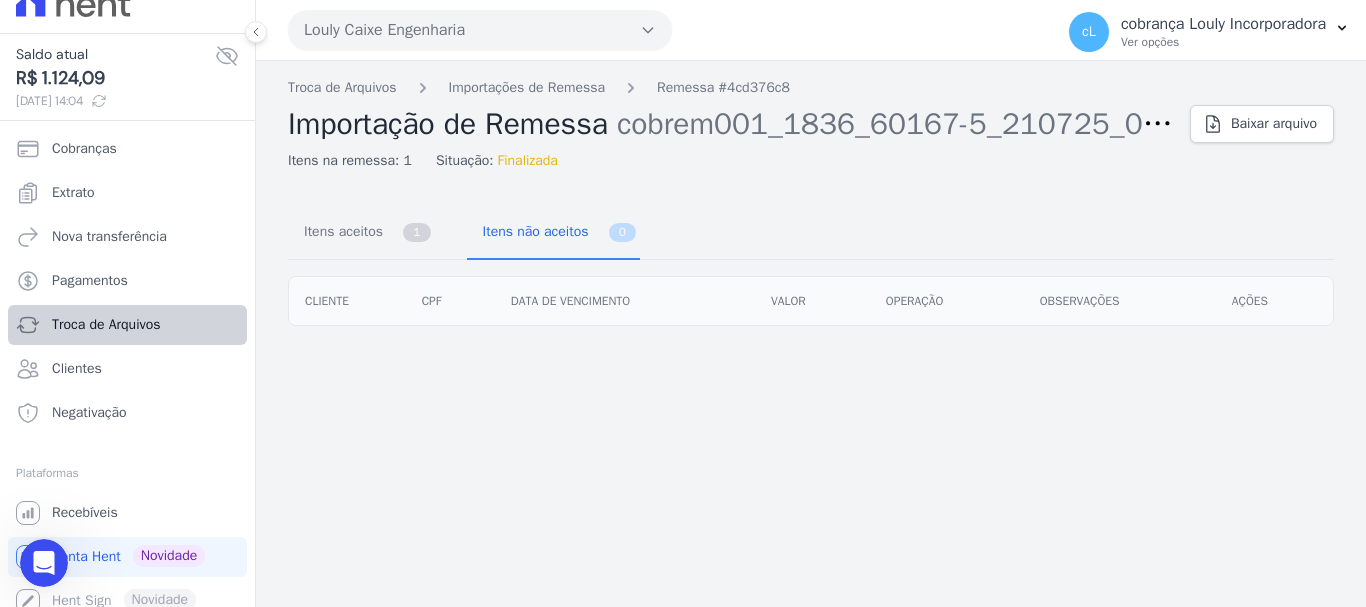 scroll, scrollTop: 41, scrollLeft: 0, axis: vertical 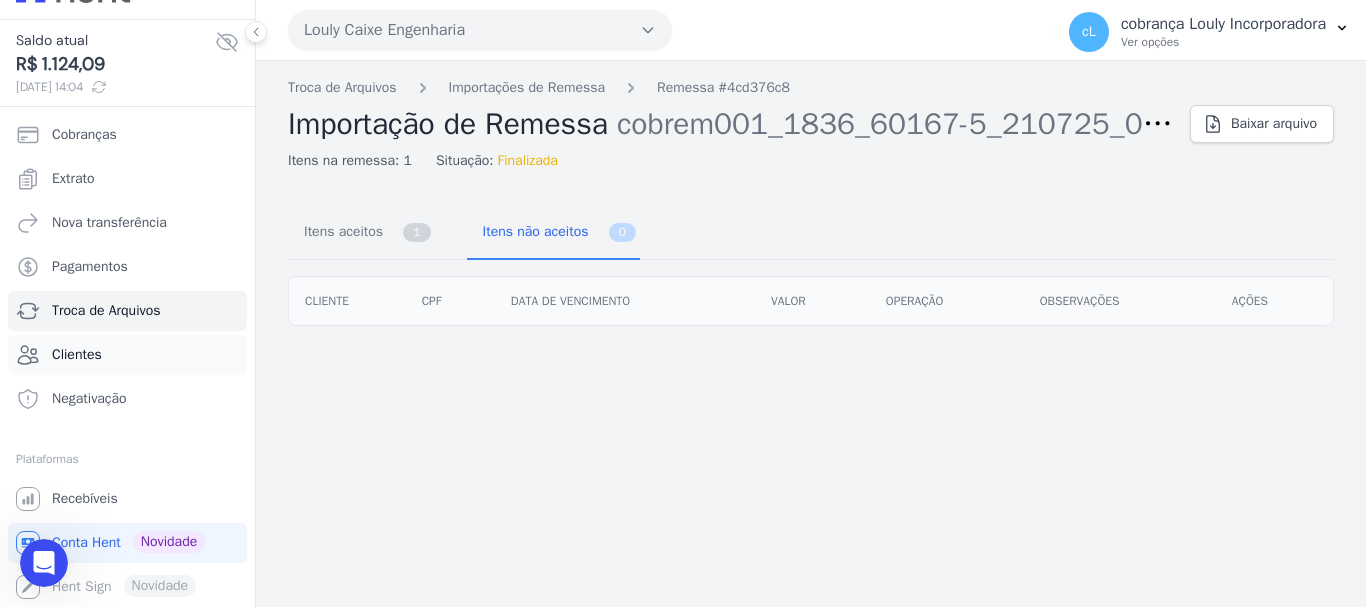click on "Clientes" at bounding box center (77, 355) 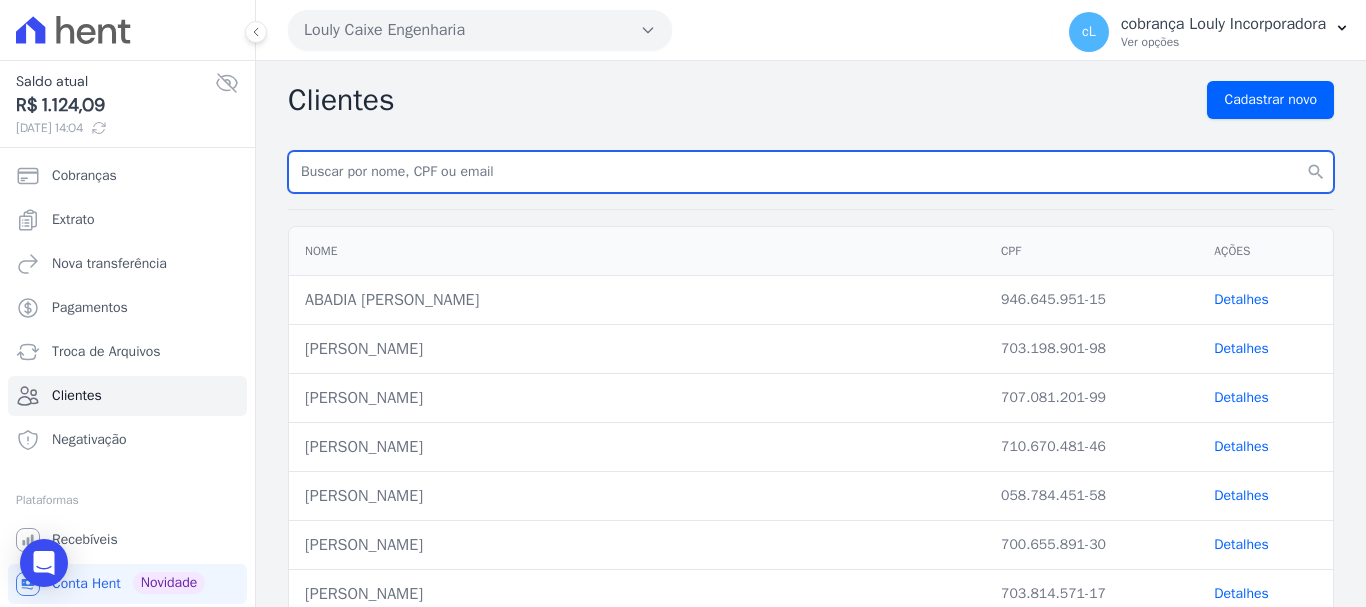 click at bounding box center [811, 172] 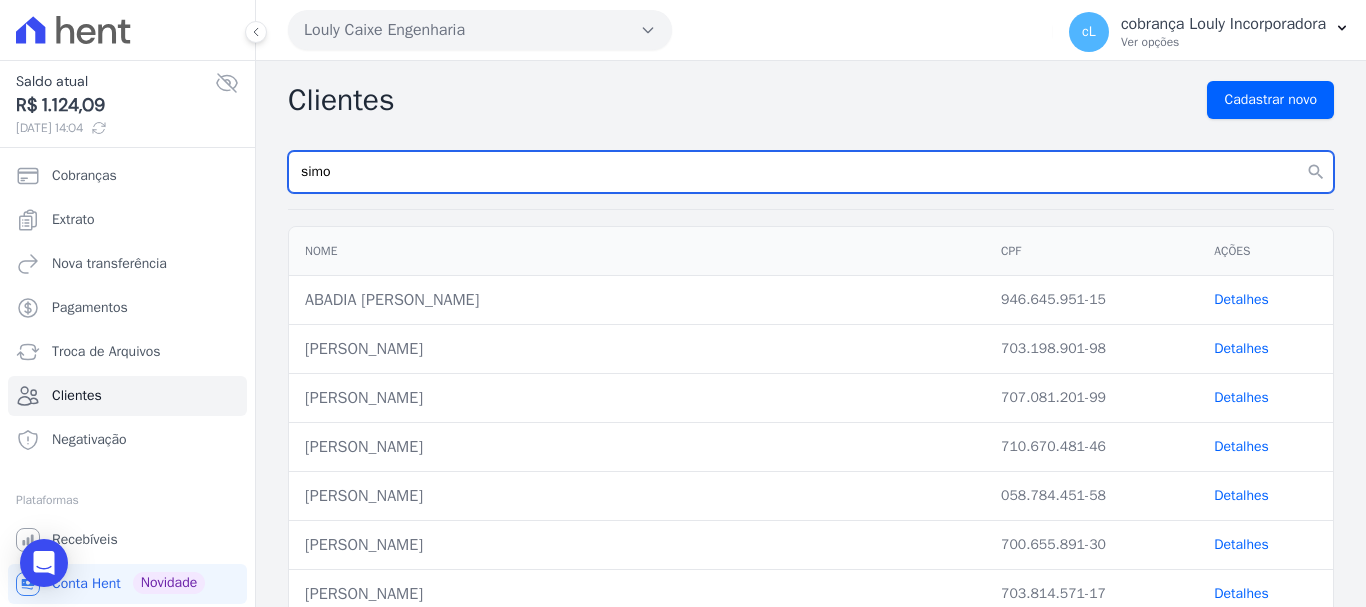 type on "SIMONE DIAS CABRAL" 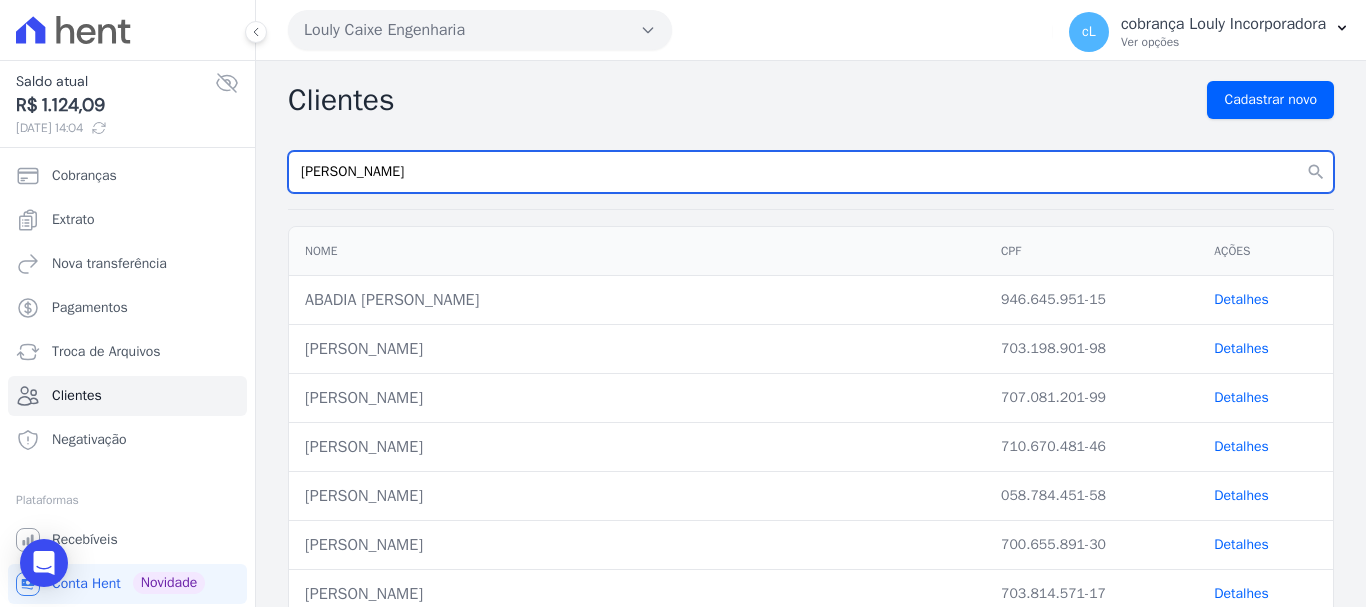 click on "search" at bounding box center (1316, 172) 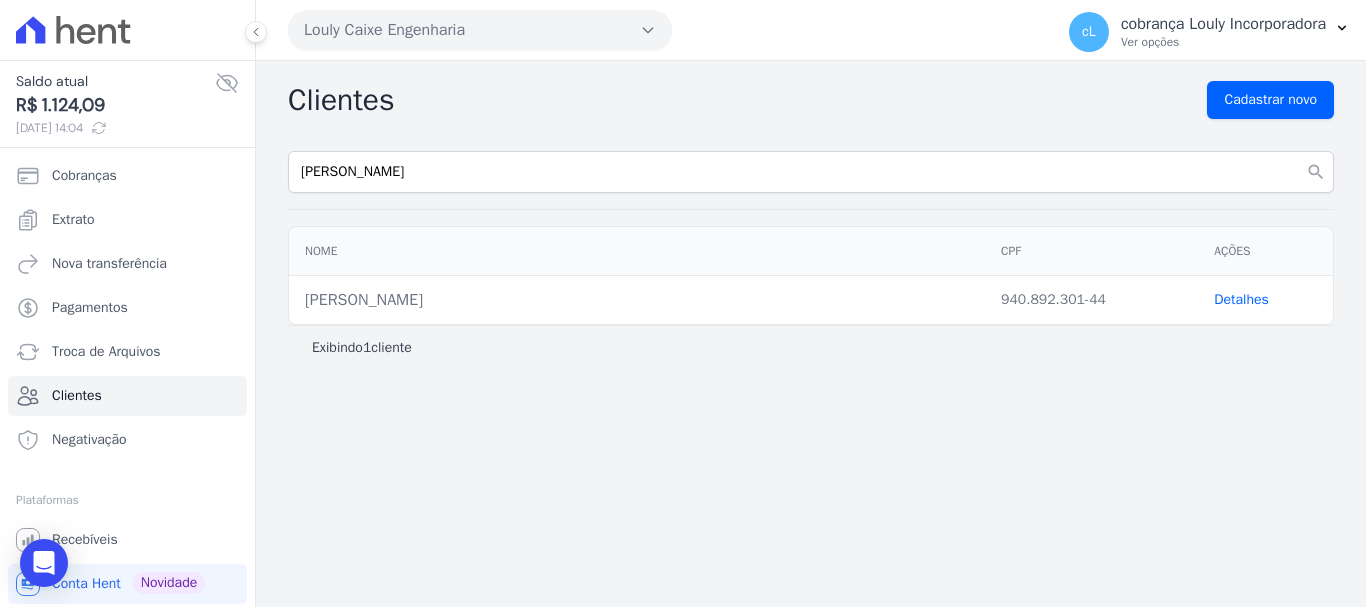 click on "Detalhes" at bounding box center (1241, 299) 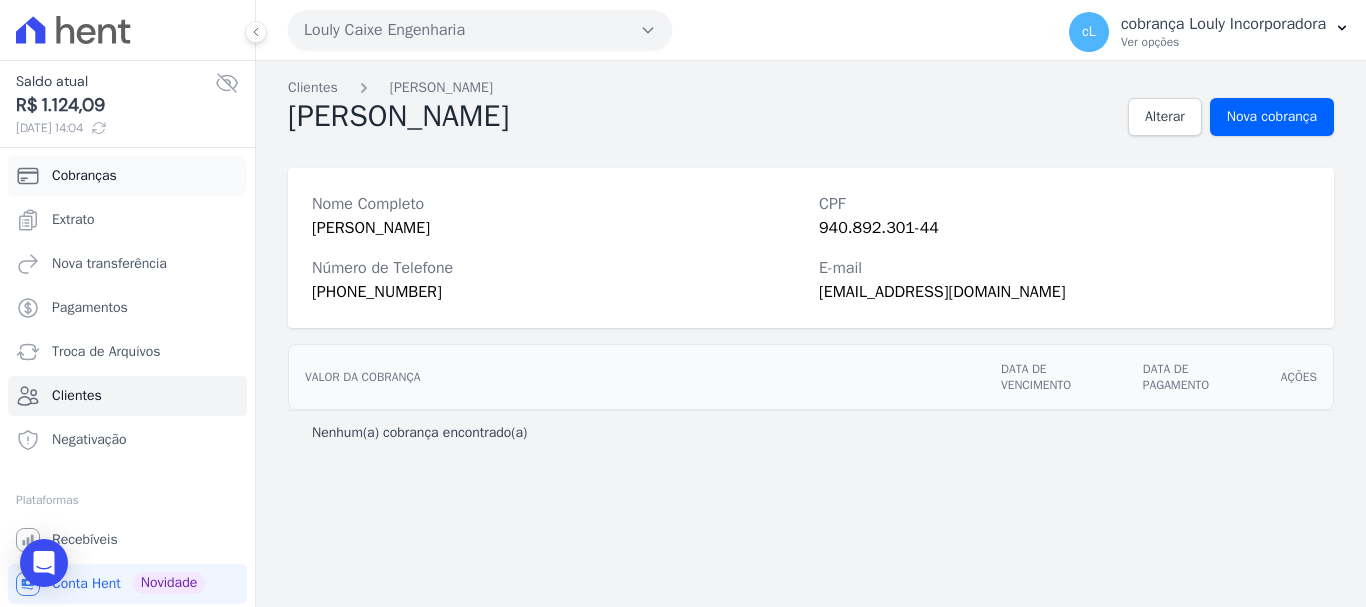 click on "Cobranças" at bounding box center [84, 176] 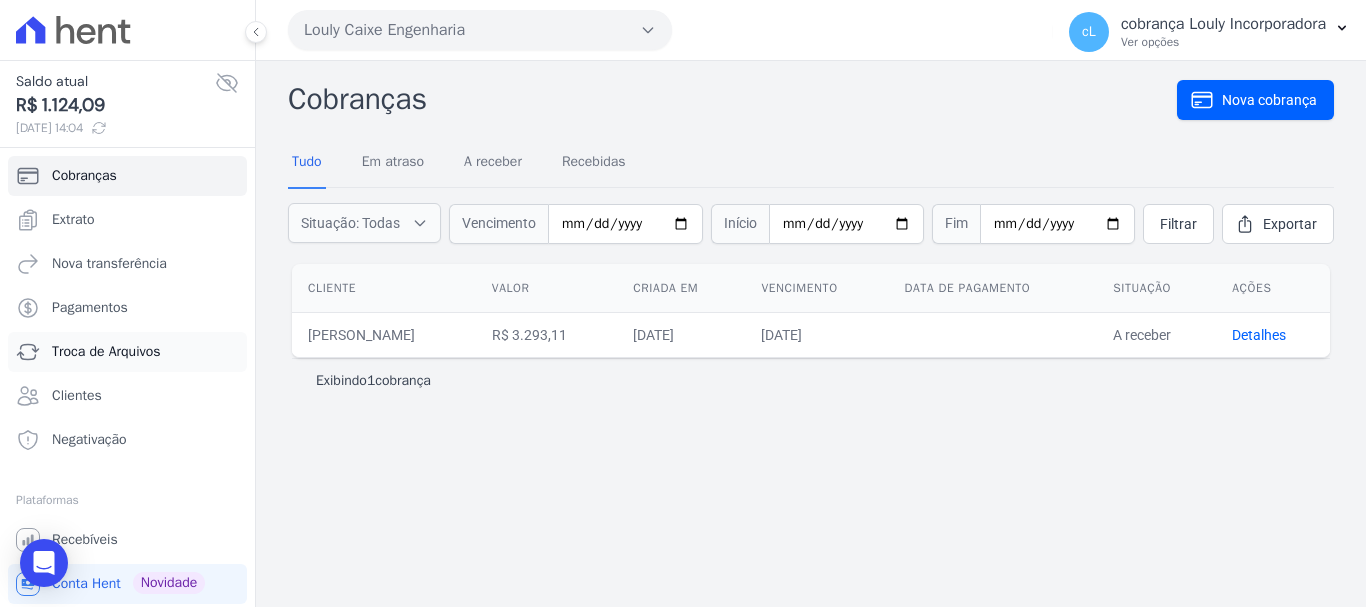 click on "Troca de Arquivos" at bounding box center (106, 352) 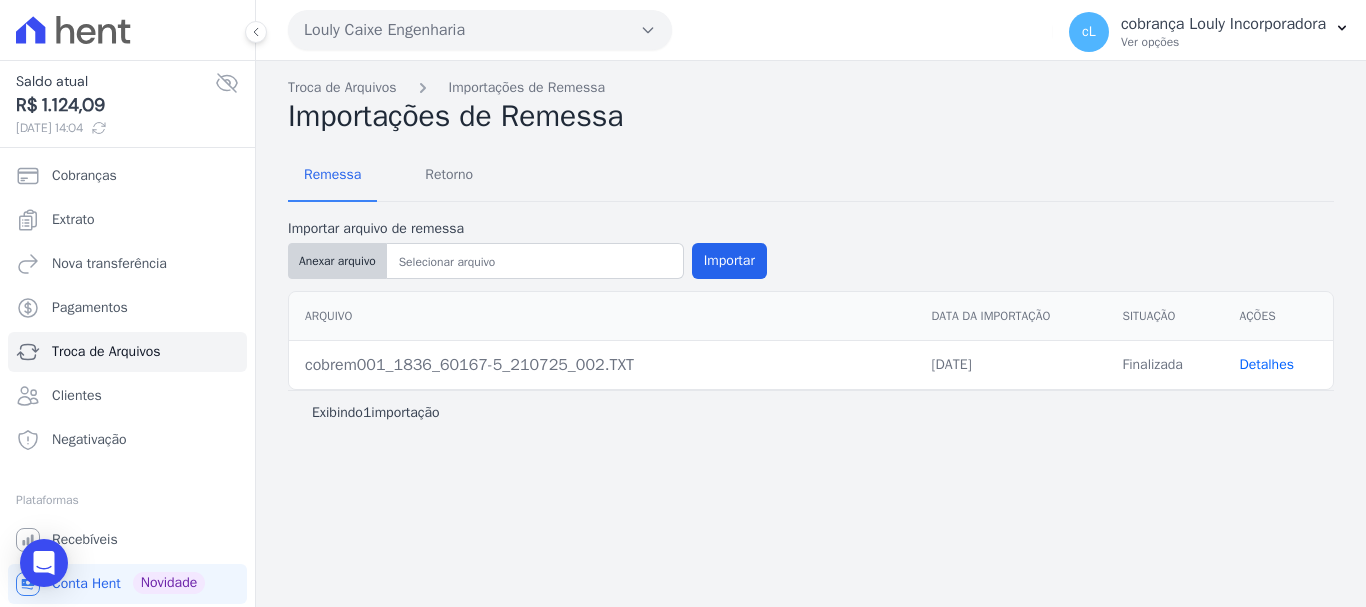 click on "Anexar arquivo" at bounding box center (337, 261) 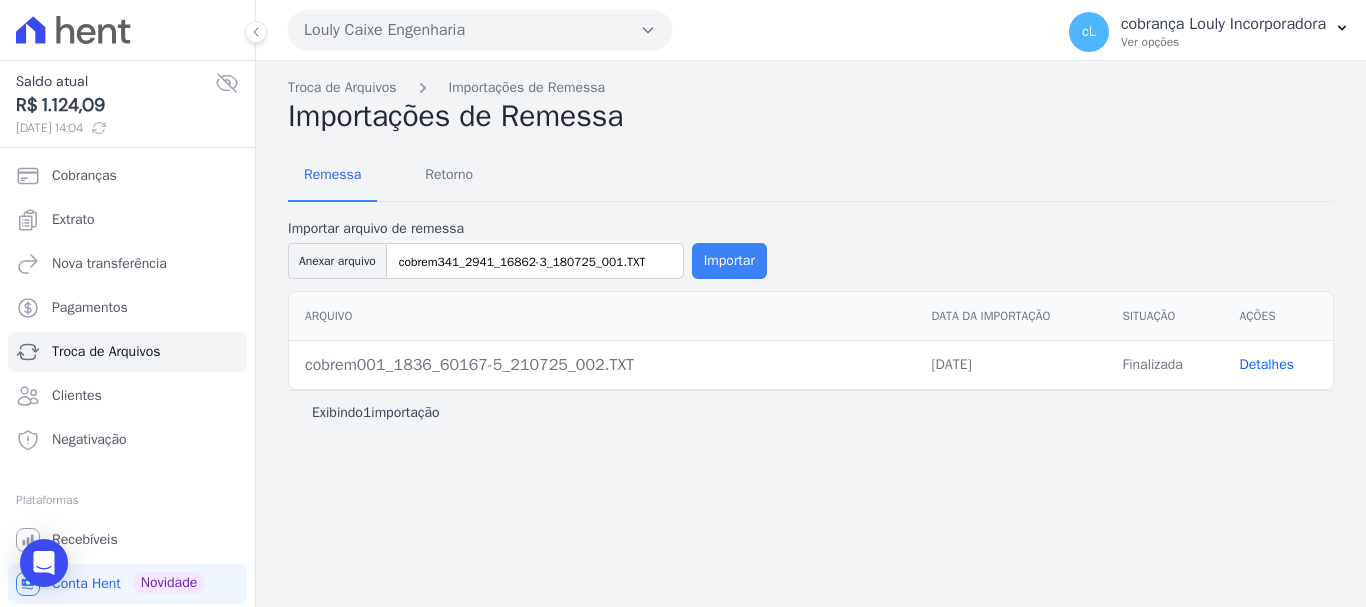 click on "Importar" at bounding box center [729, 261] 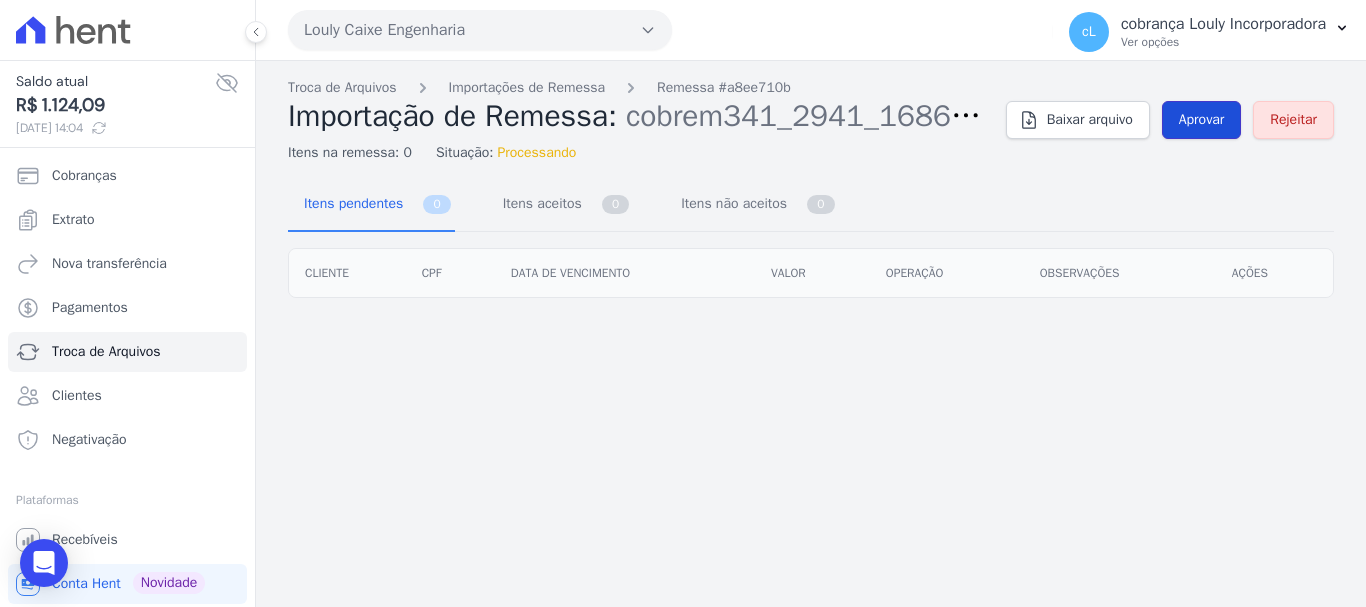 click on "Aprovar" at bounding box center [1202, 120] 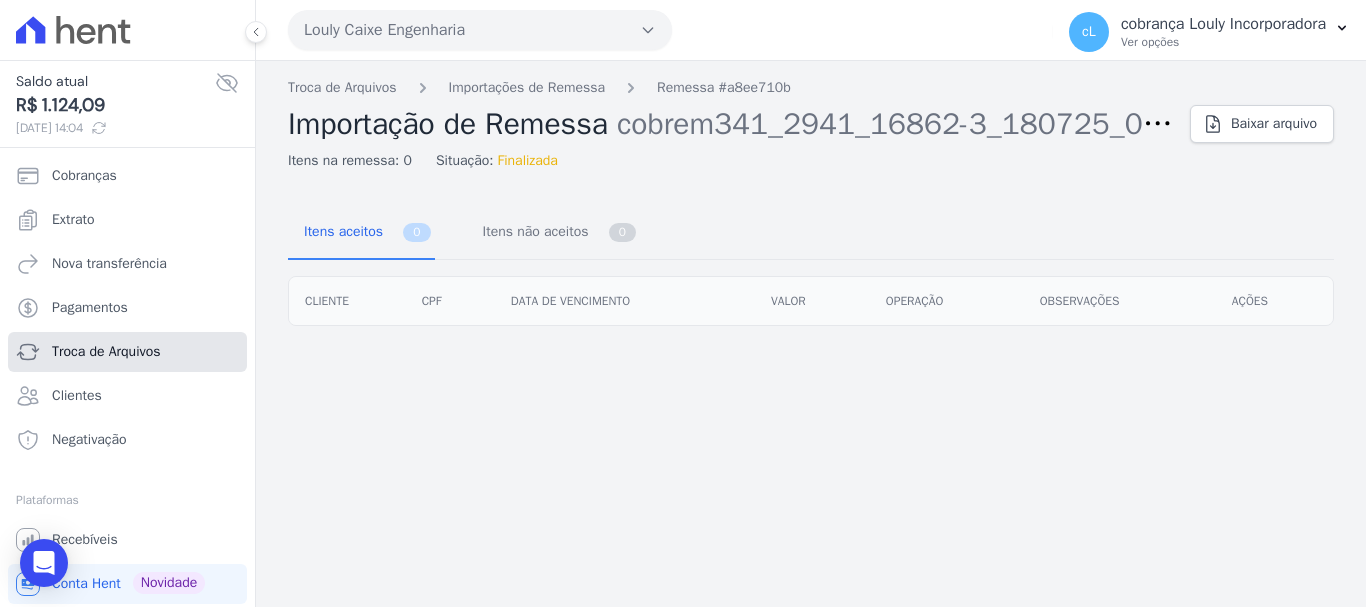 click on "Troca de Arquivos" at bounding box center [106, 352] 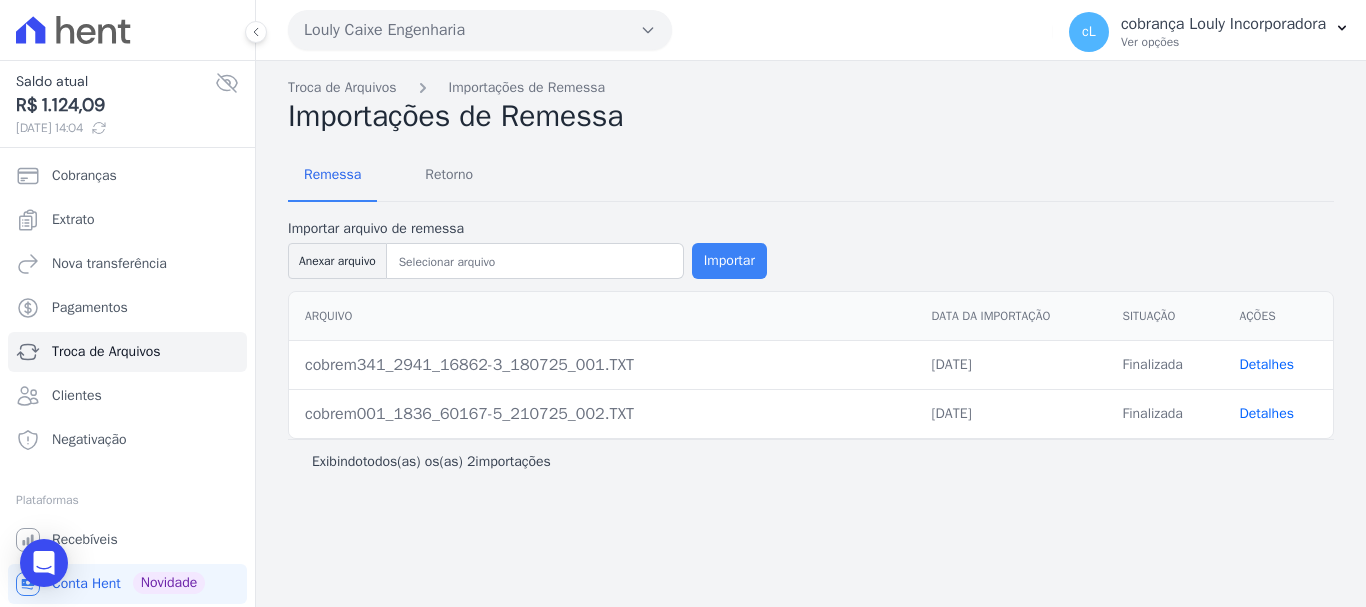 click on "Importar" at bounding box center (729, 261) 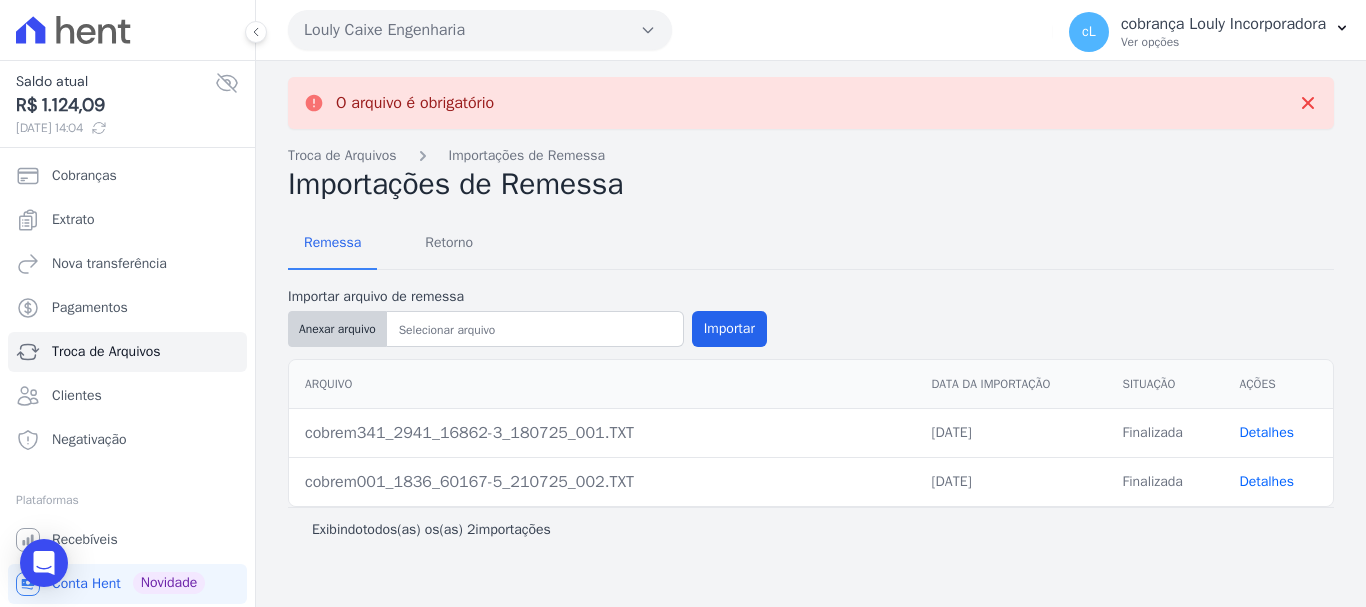 click on "Anexar arquivo" at bounding box center [337, 329] 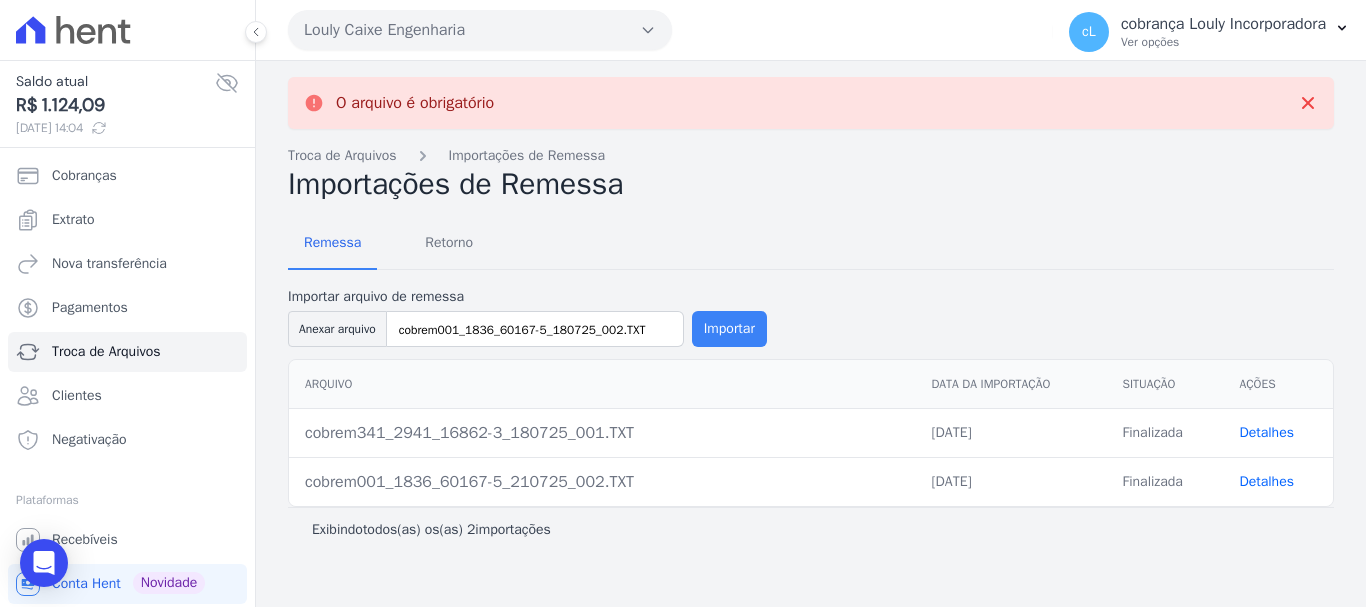 click on "Importar" at bounding box center [729, 329] 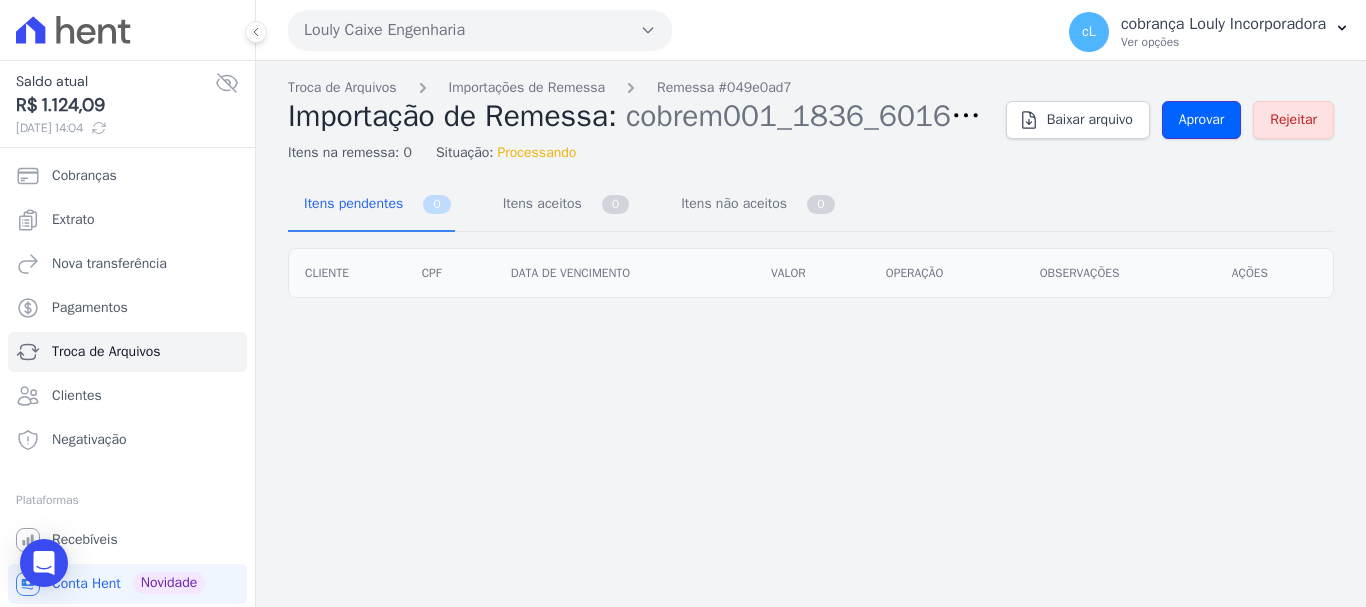 drag, startPoint x: 1189, startPoint y: 113, endPoint x: 1025, endPoint y: 187, distance: 179.92221 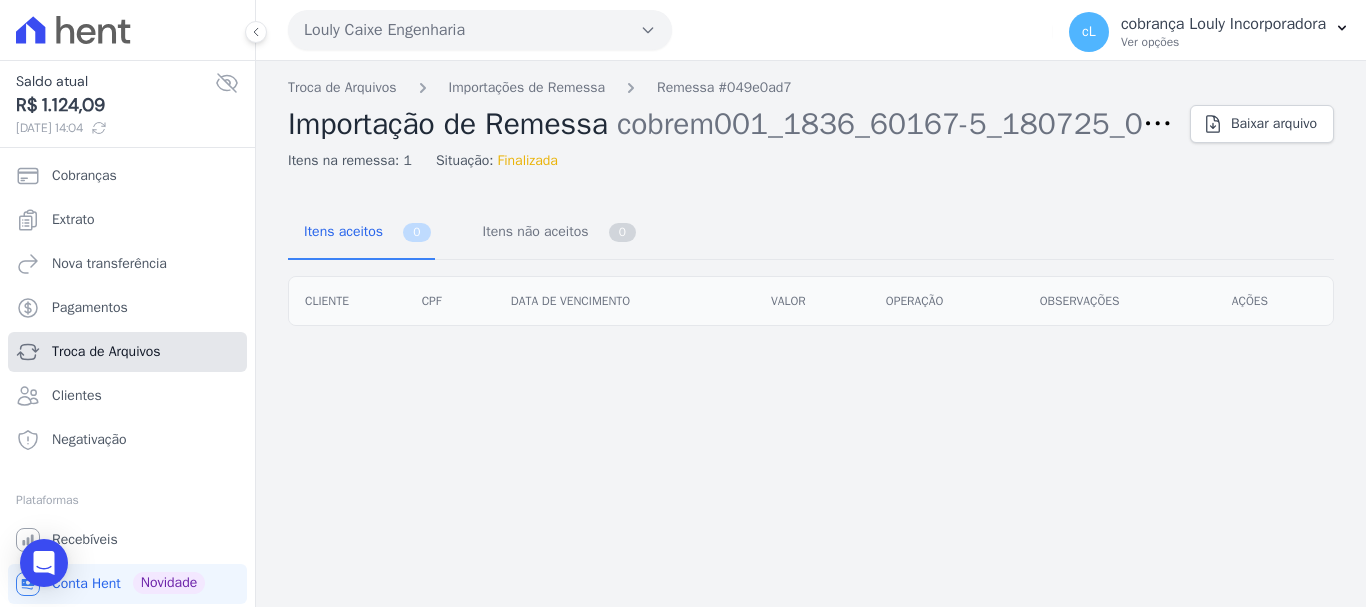 click on "Troca de Arquivos" at bounding box center (106, 352) 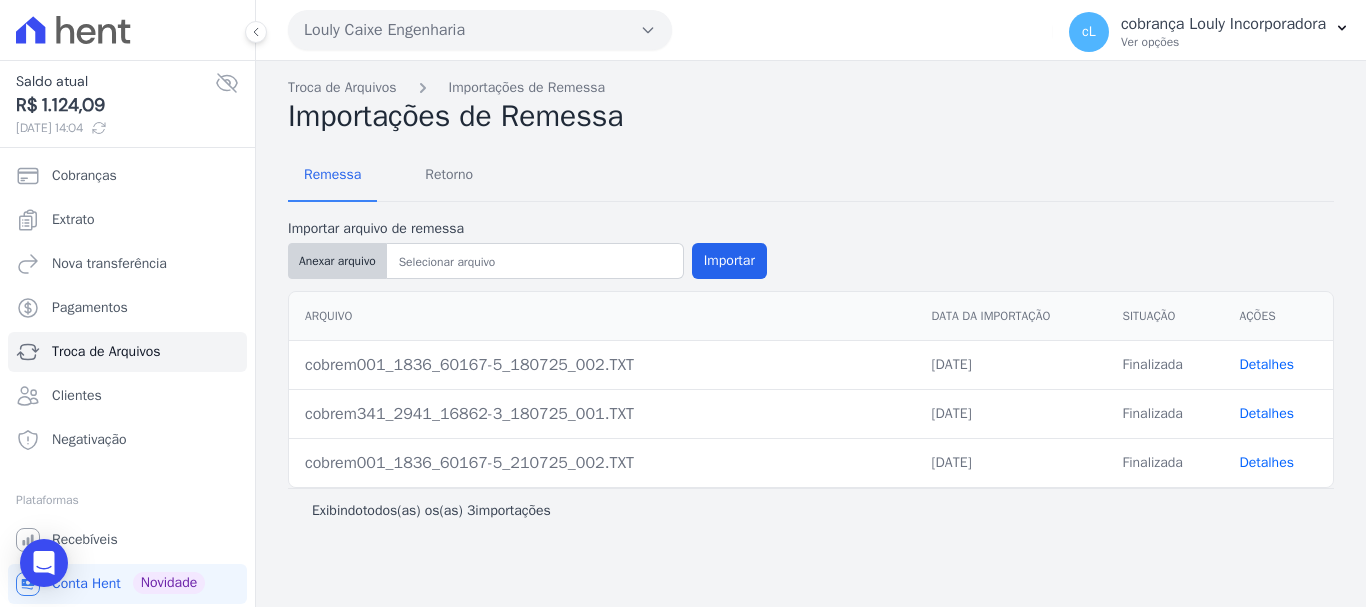 click on "Anexar arquivo" at bounding box center (337, 261) 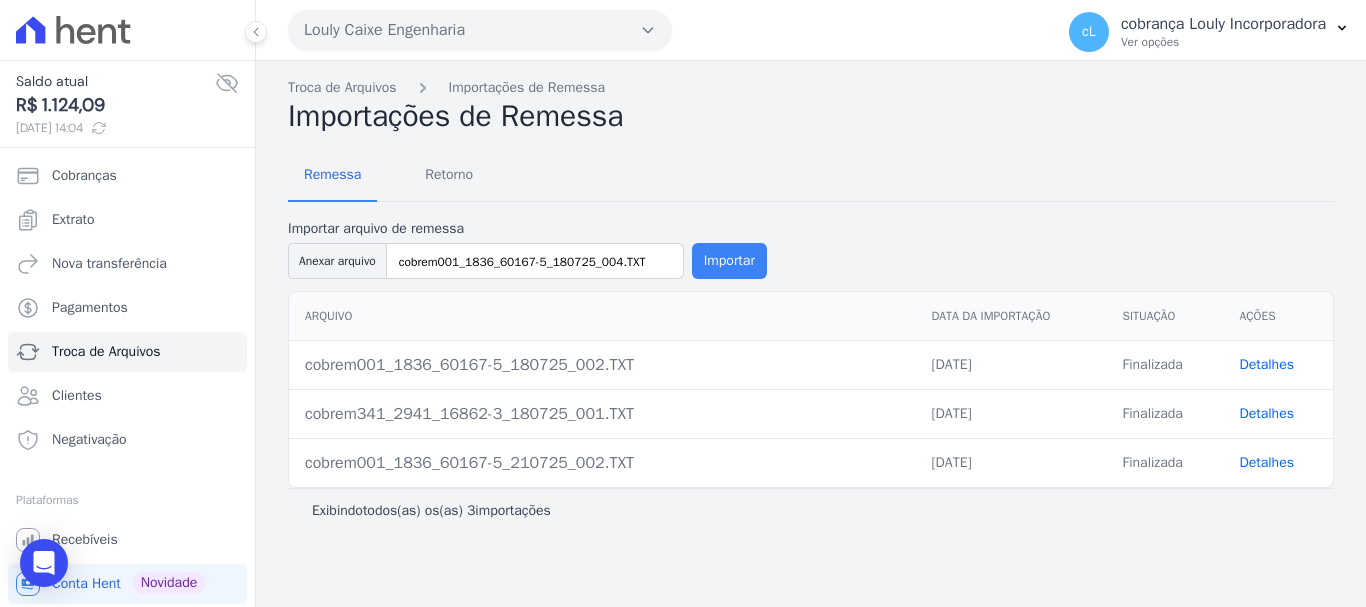 click on "Importar" at bounding box center [729, 261] 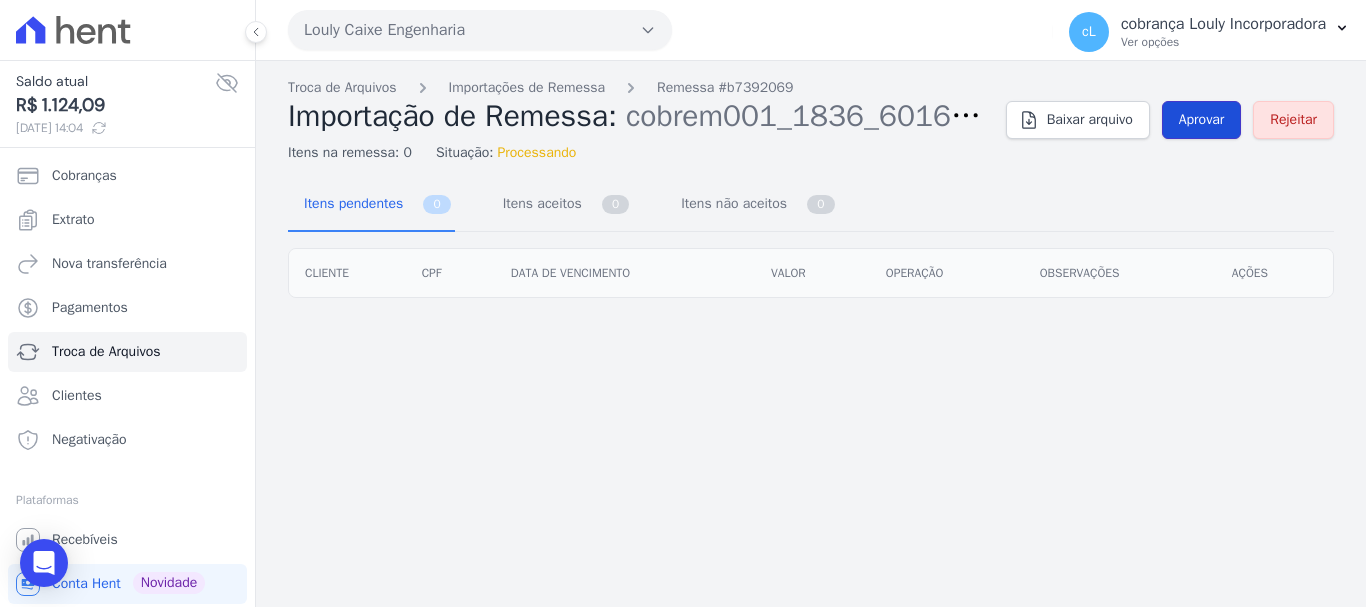 click on "Aprovar" at bounding box center [1202, 120] 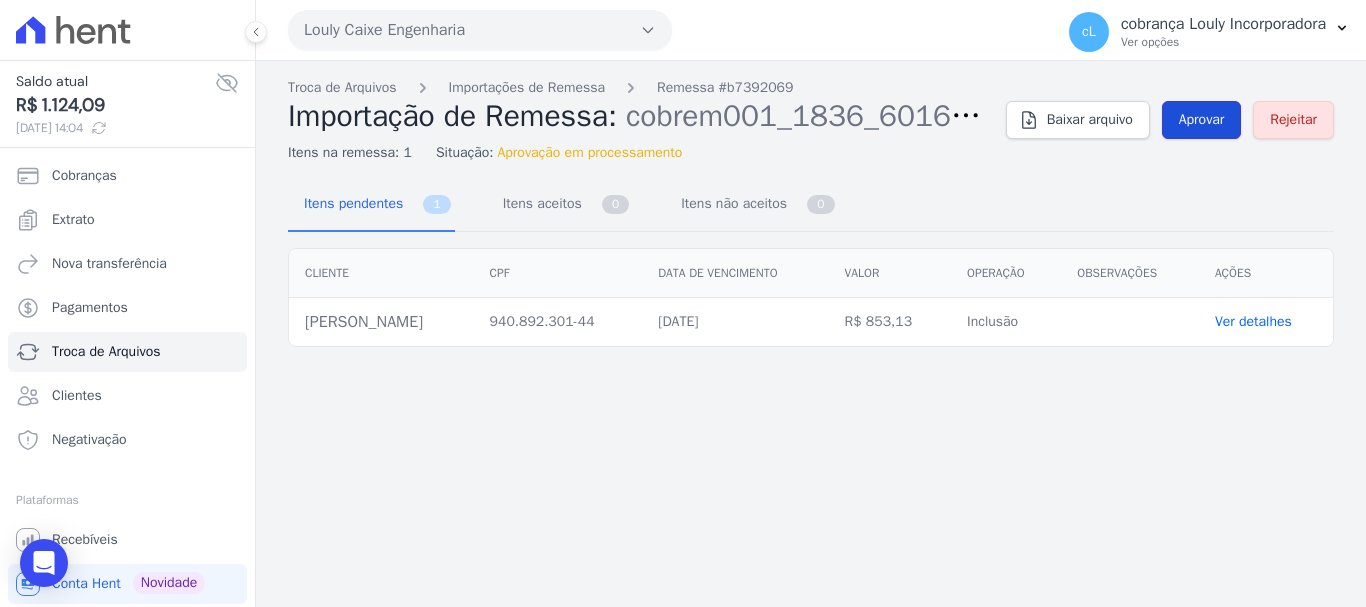 click on "Aprovar" at bounding box center (1202, 120) 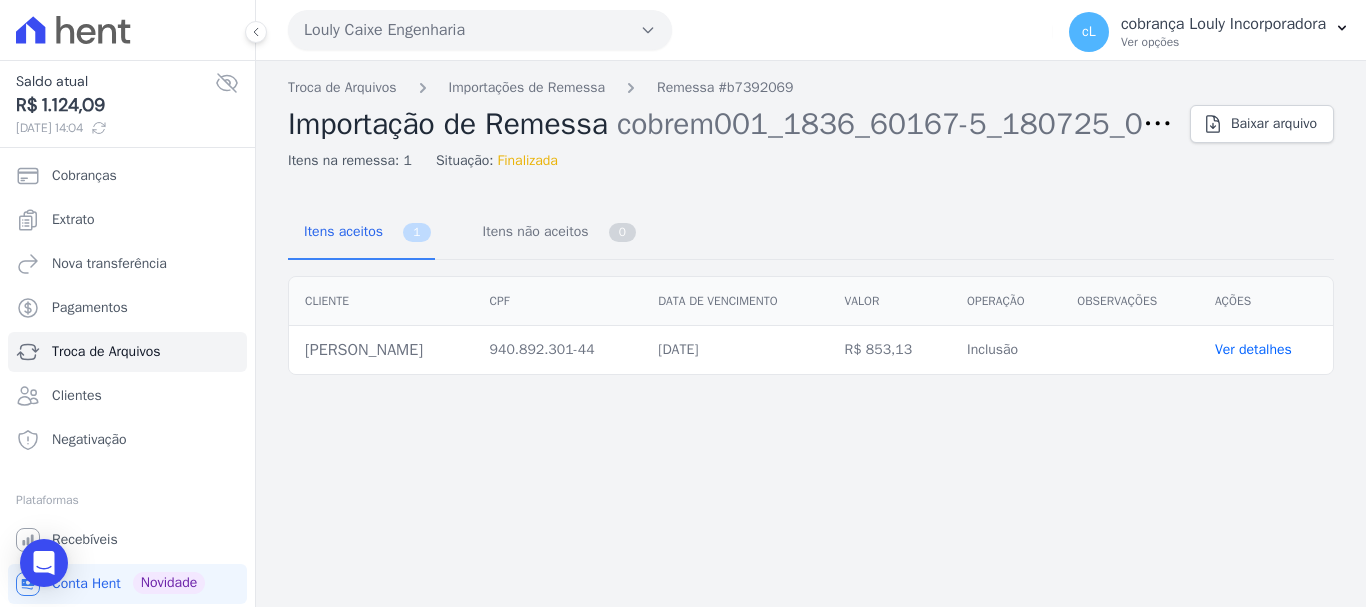 click on "Ver detalhes" at bounding box center [1253, 349] 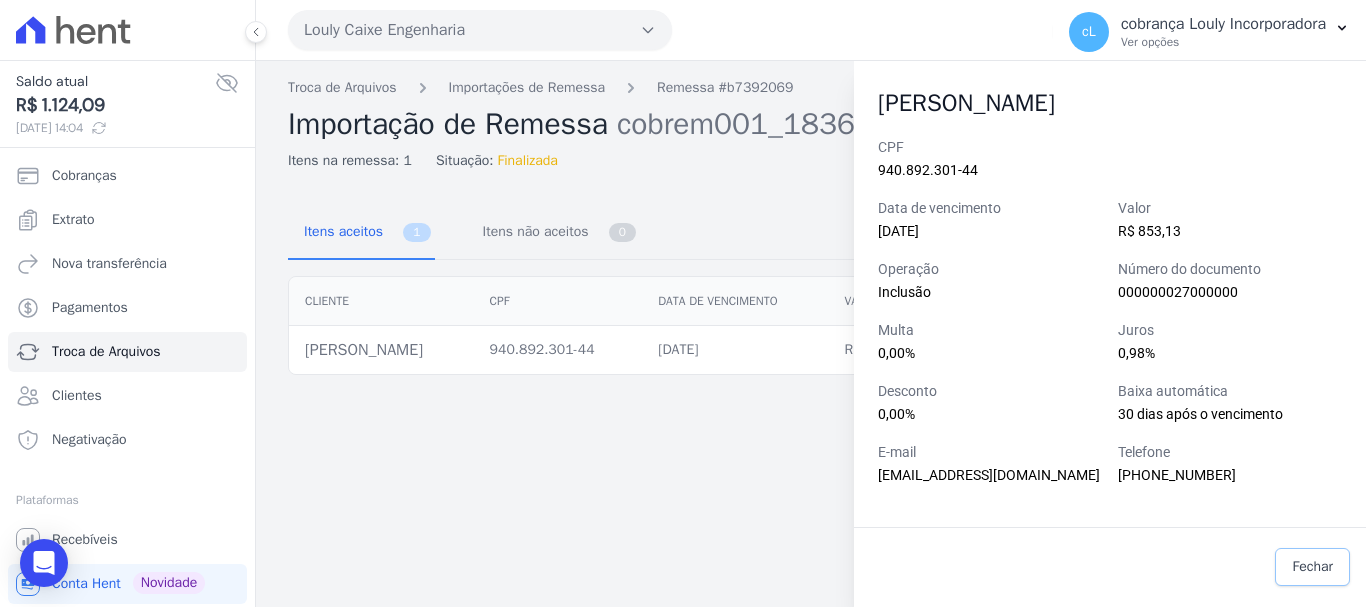 click on "Fechar" at bounding box center [1312, 567] 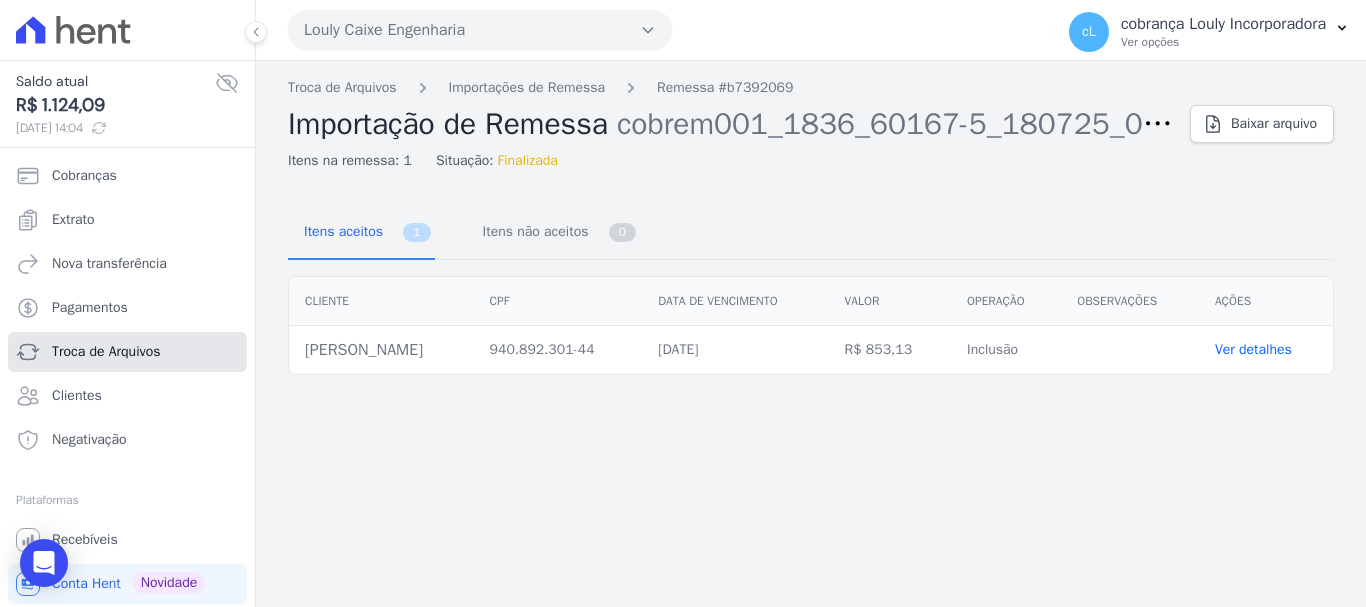 click on "Troca de Arquivos" at bounding box center (127, 352) 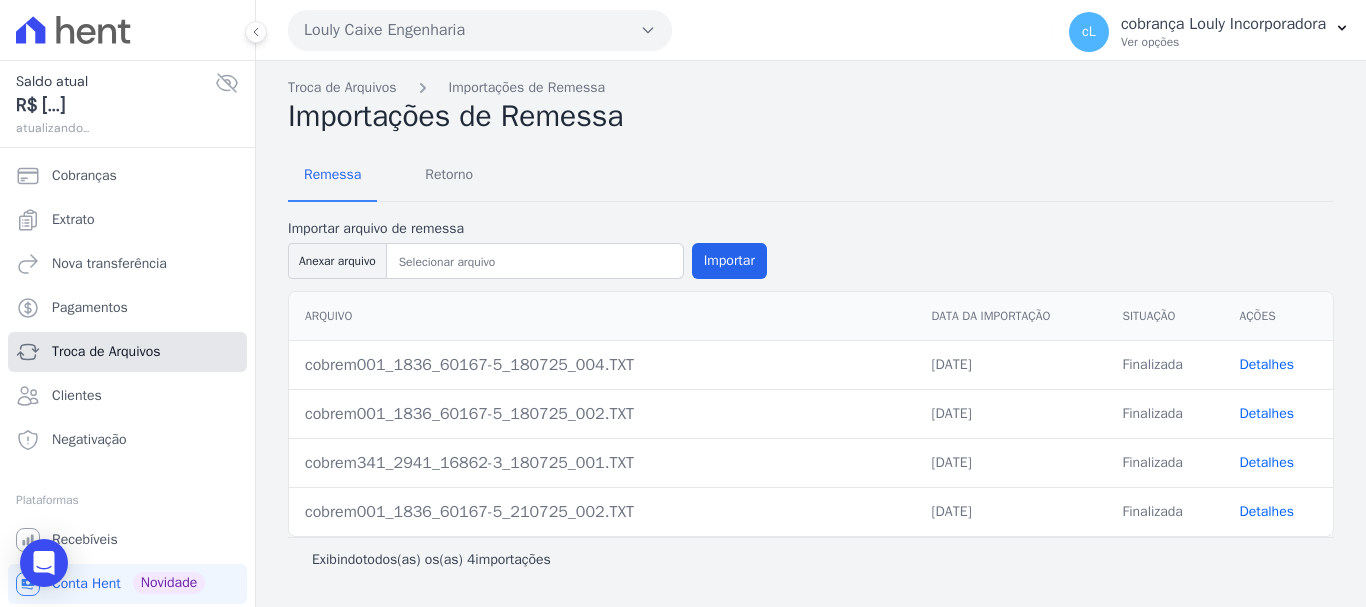 click on "Troca de Arquivos" at bounding box center (106, 352) 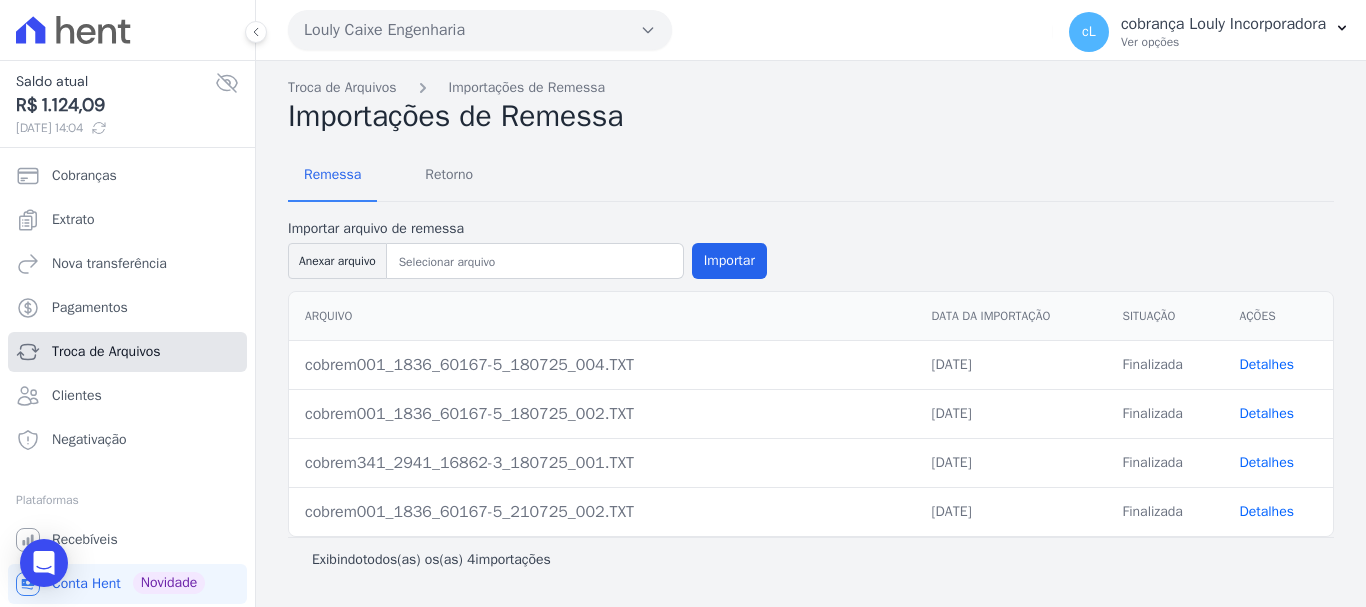 click on "Troca de Arquivos" at bounding box center (106, 352) 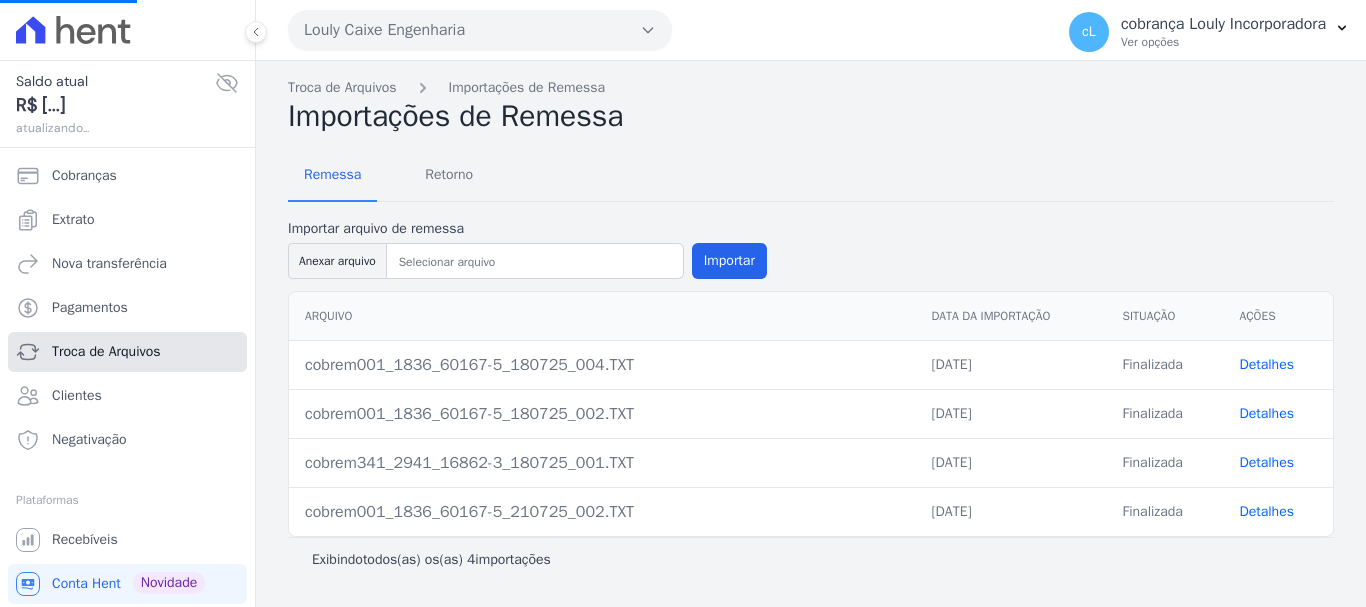 click on "Troca de Arquivos" at bounding box center (106, 352) 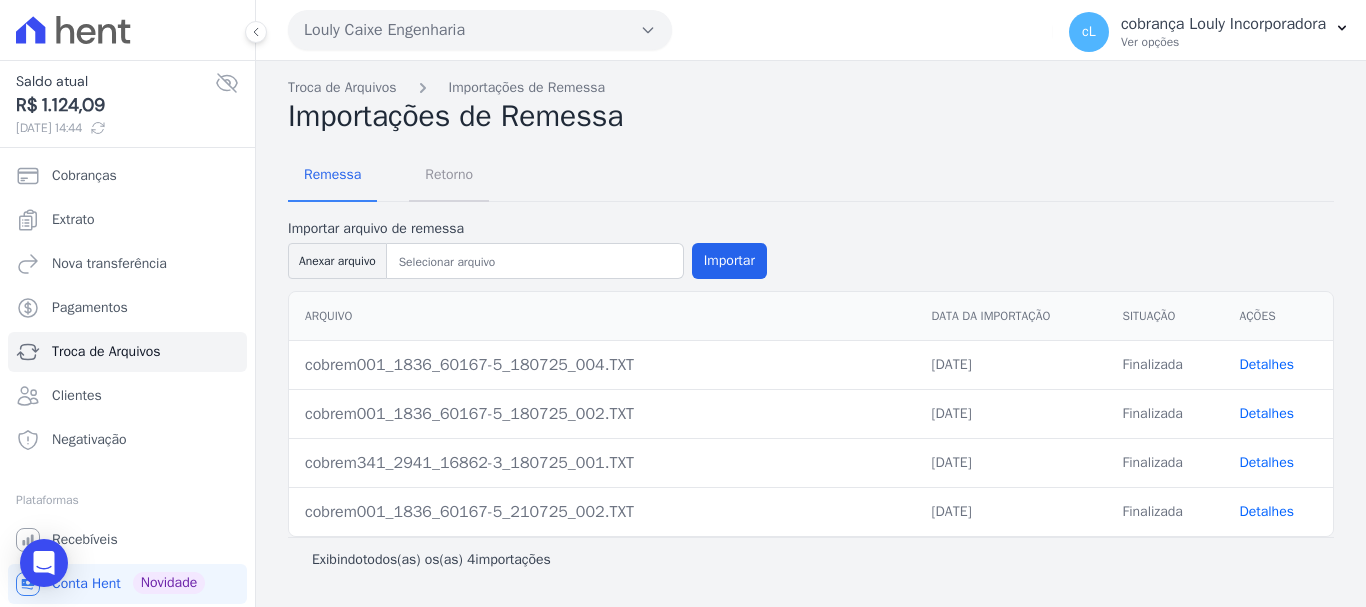 drag, startPoint x: 461, startPoint y: 176, endPoint x: 456, endPoint y: 167, distance: 10.29563 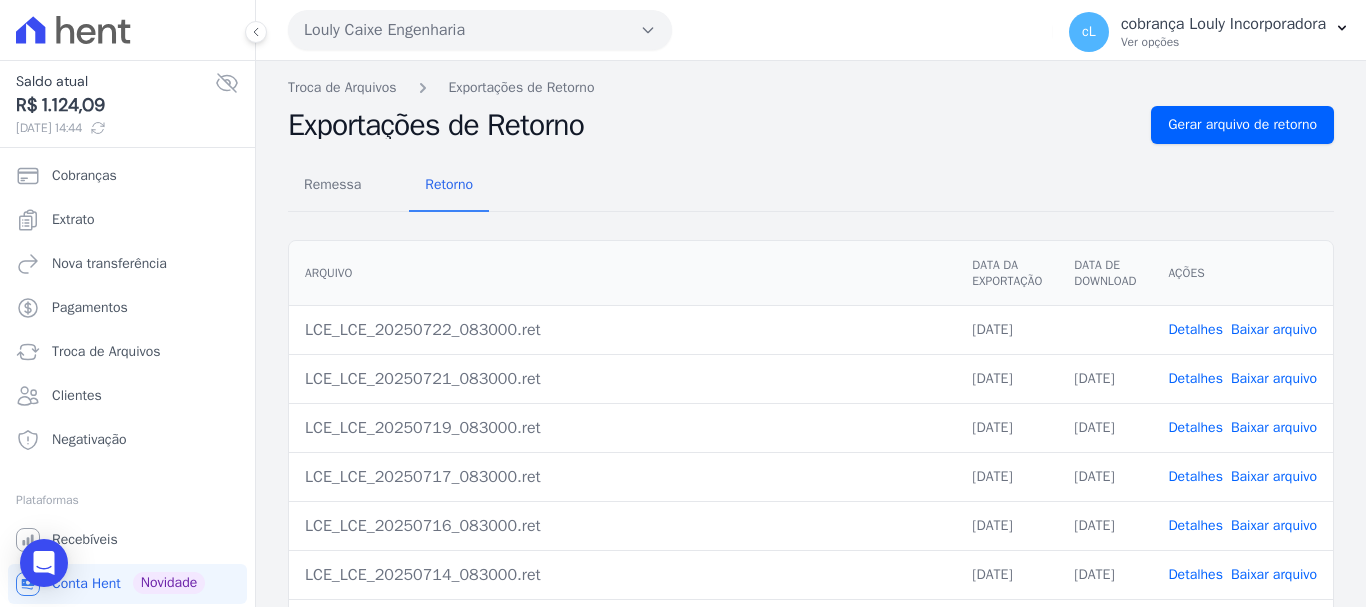 click on "Baixar arquivo" at bounding box center (1274, 329) 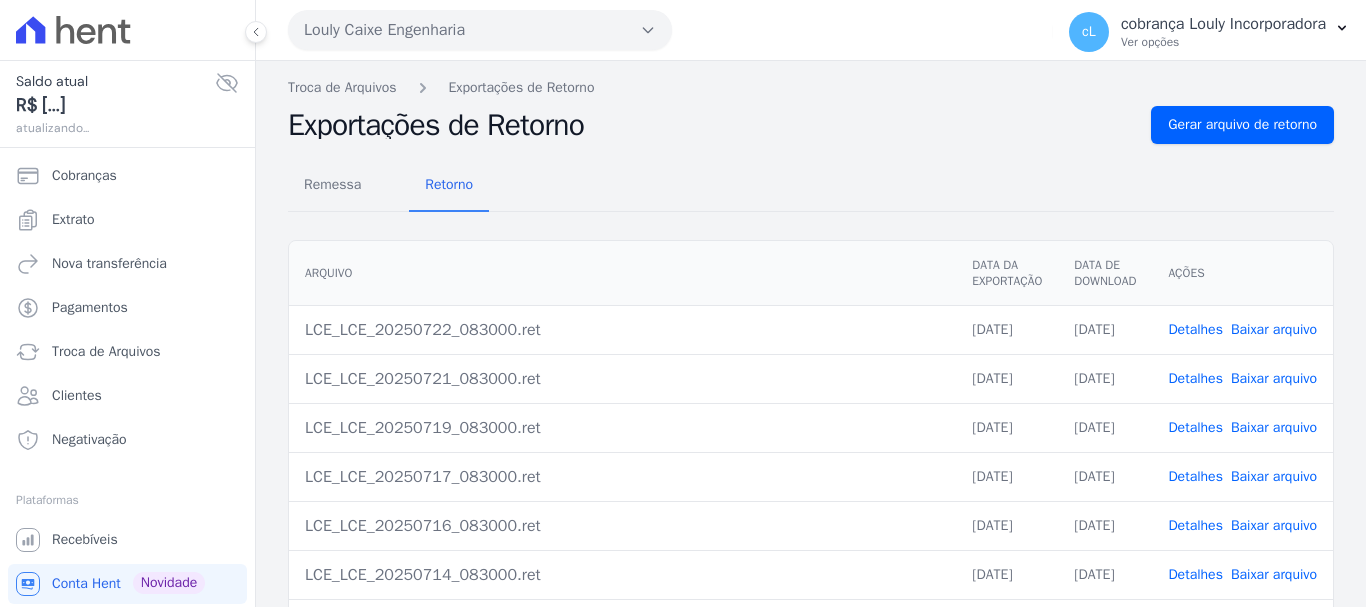 scroll, scrollTop: 0, scrollLeft: 0, axis: both 